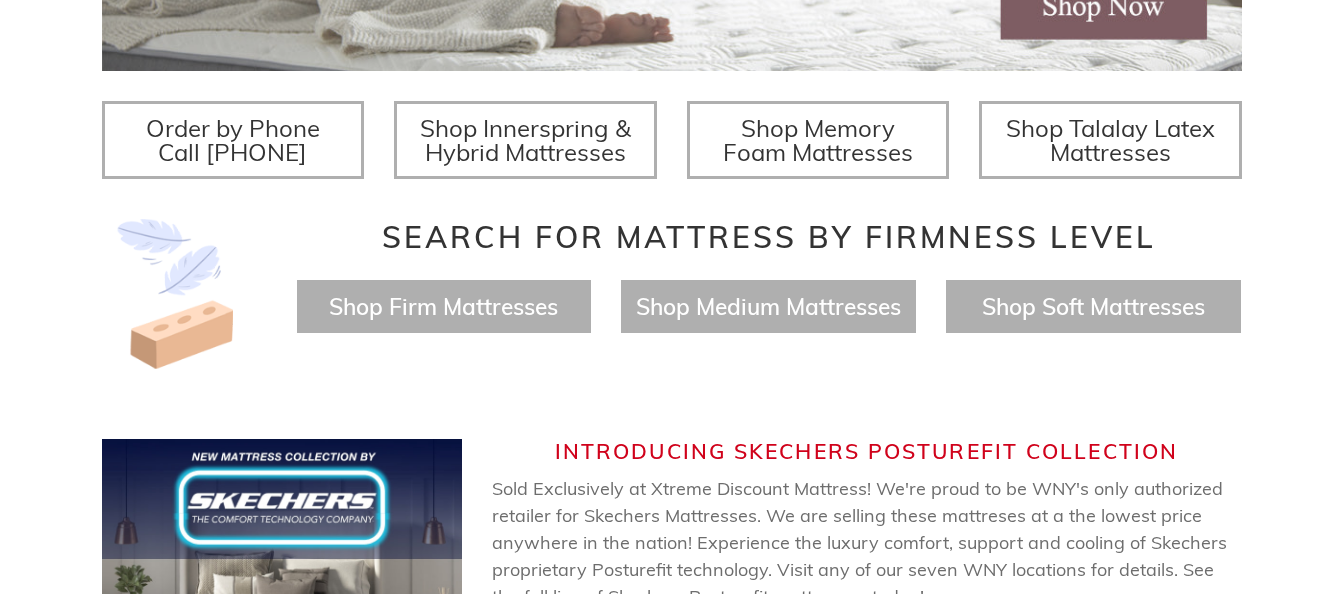 scroll, scrollTop: 700, scrollLeft: 0, axis: vertical 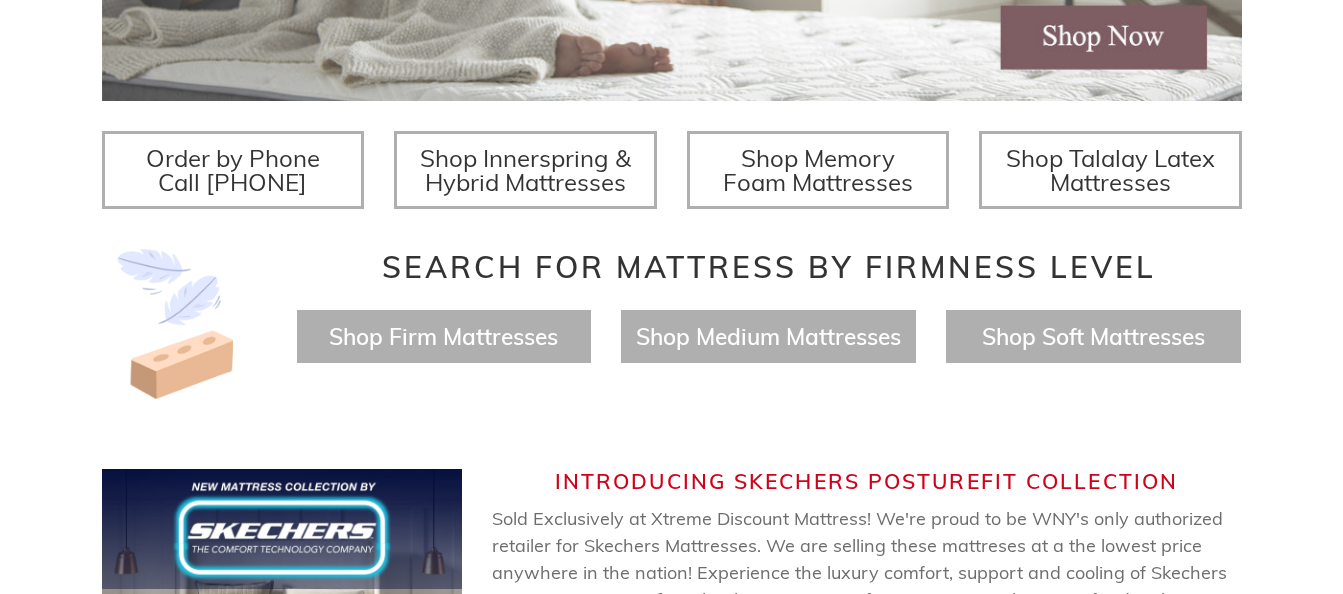 click on "Shop Innerspring & Hybrid Mattresses" at bounding box center (525, 170) 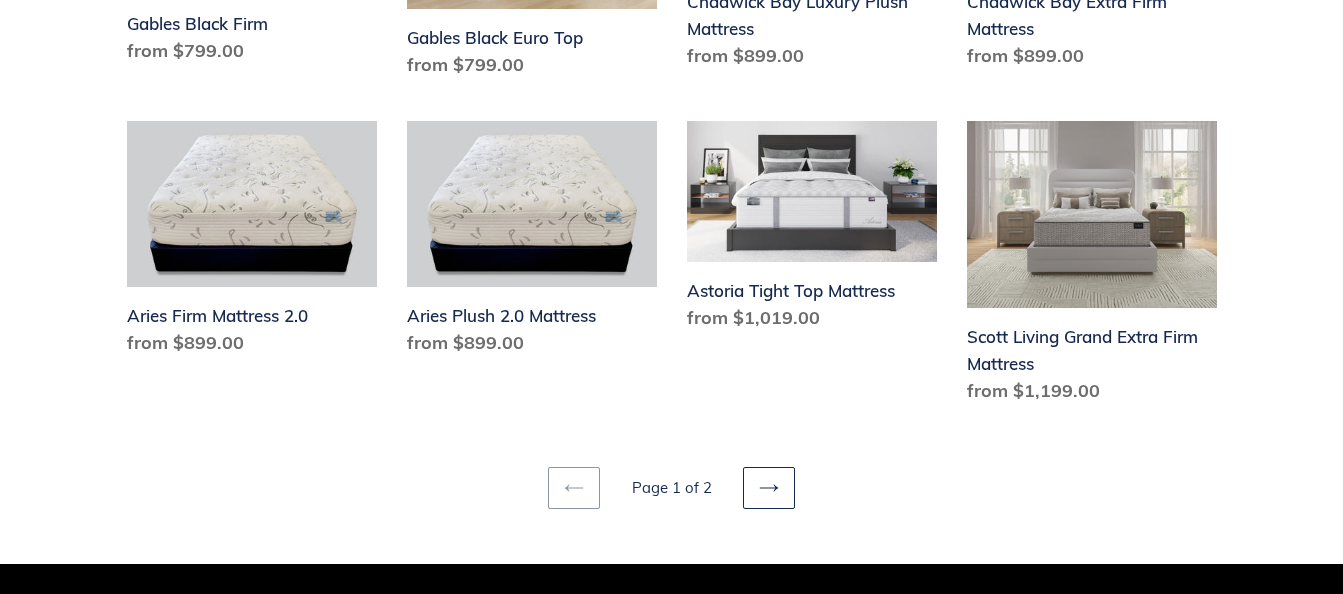 scroll, scrollTop: 2900, scrollLeft: 0, axis: vertical 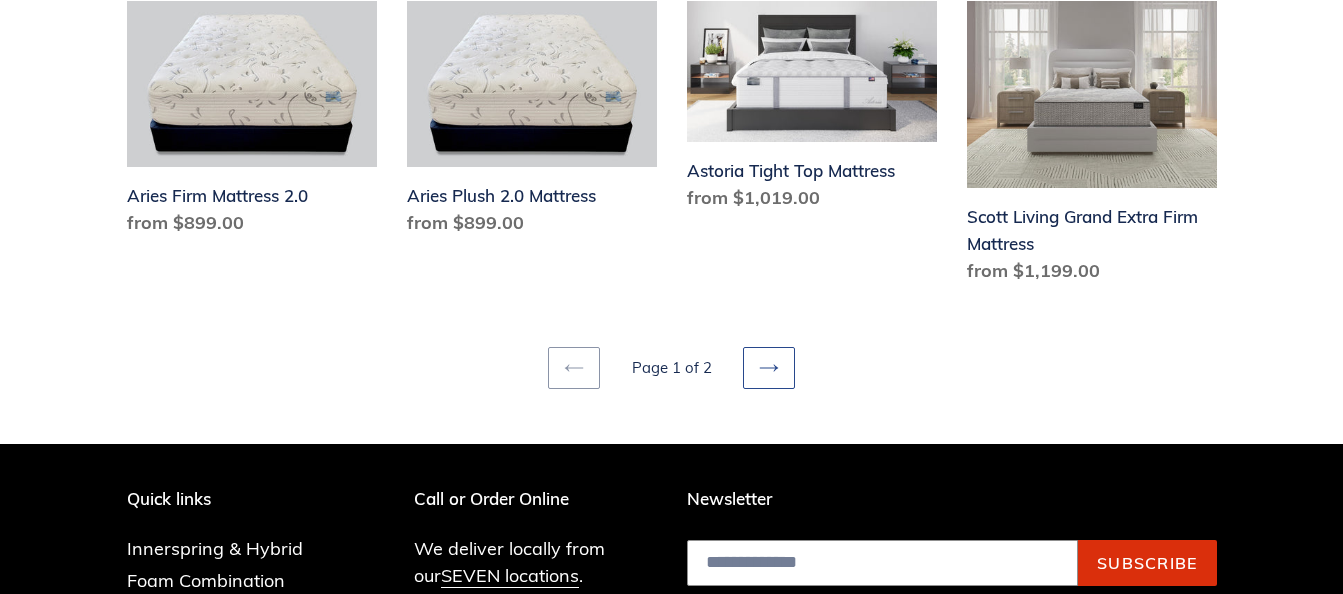 click 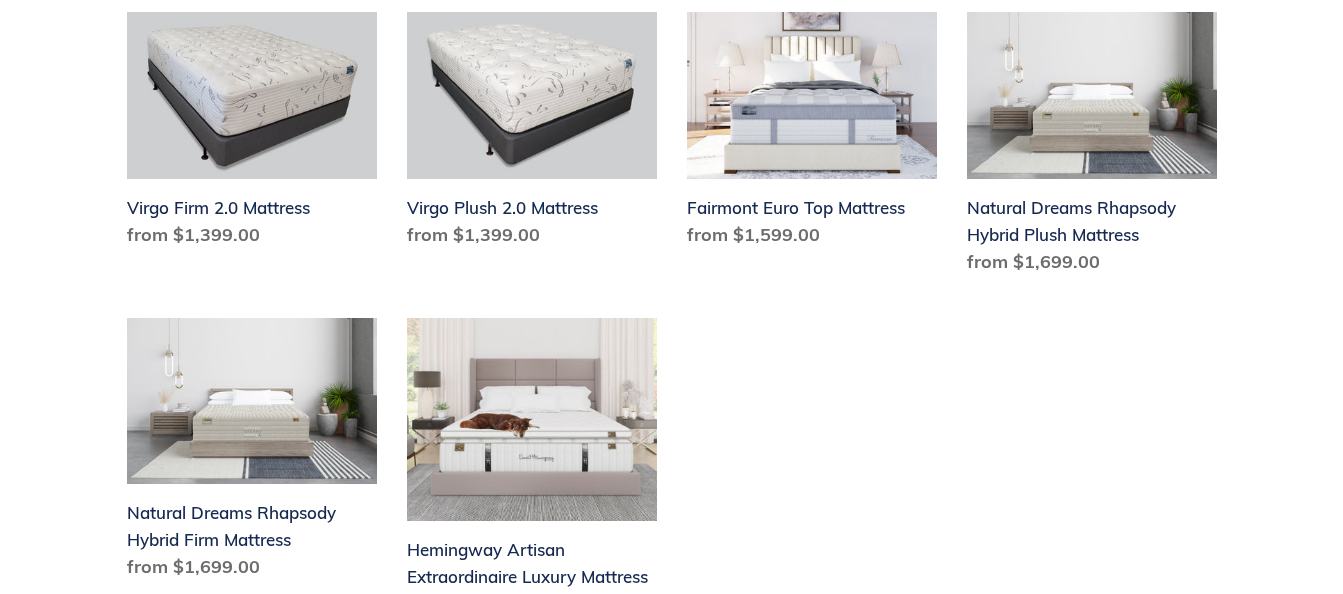 scroll, scrollTop: 1200, scrollLeft: 0, axis: vertical 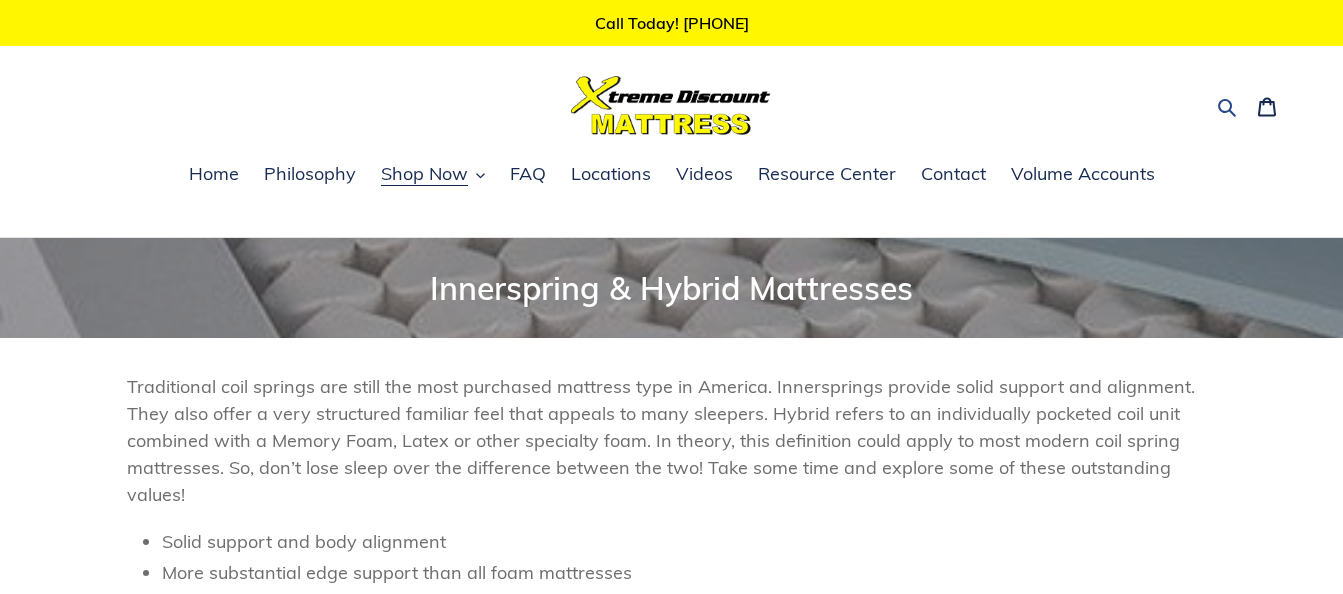 click 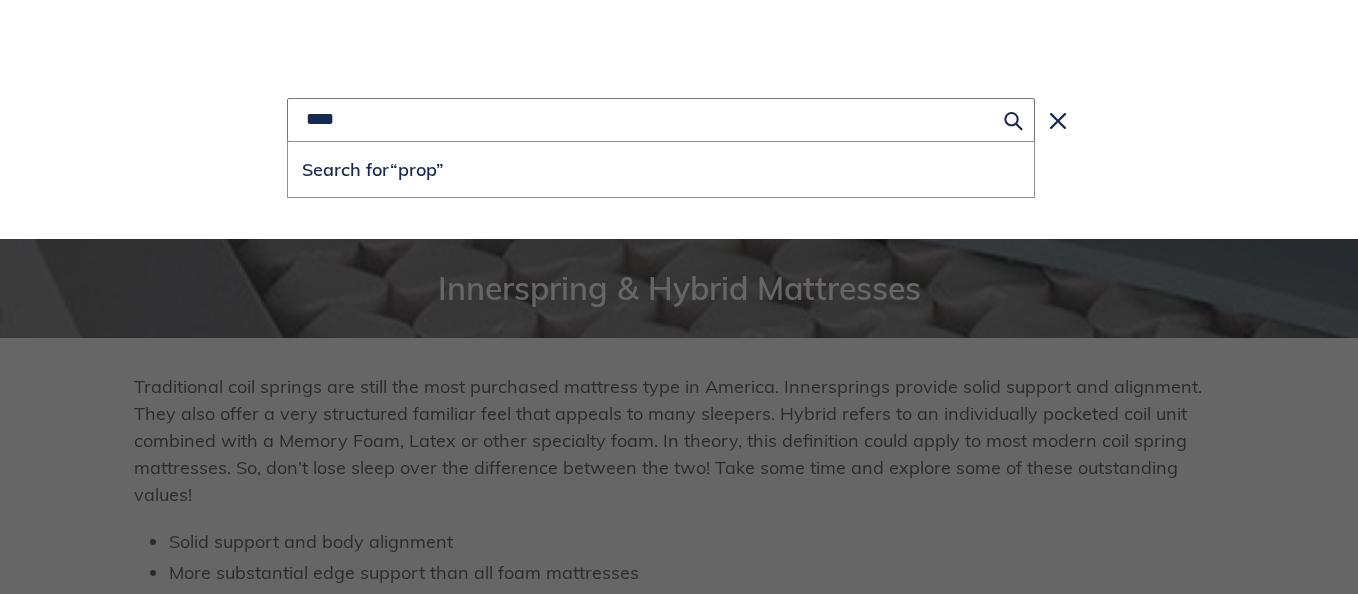 type on "****" 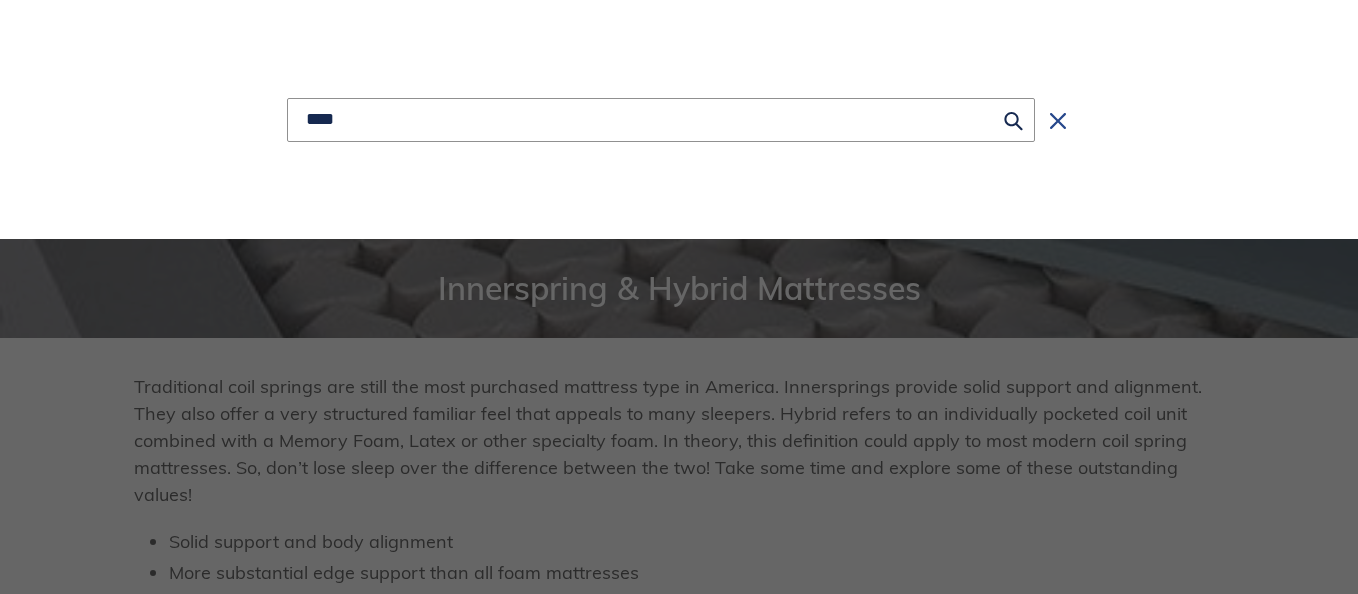 click 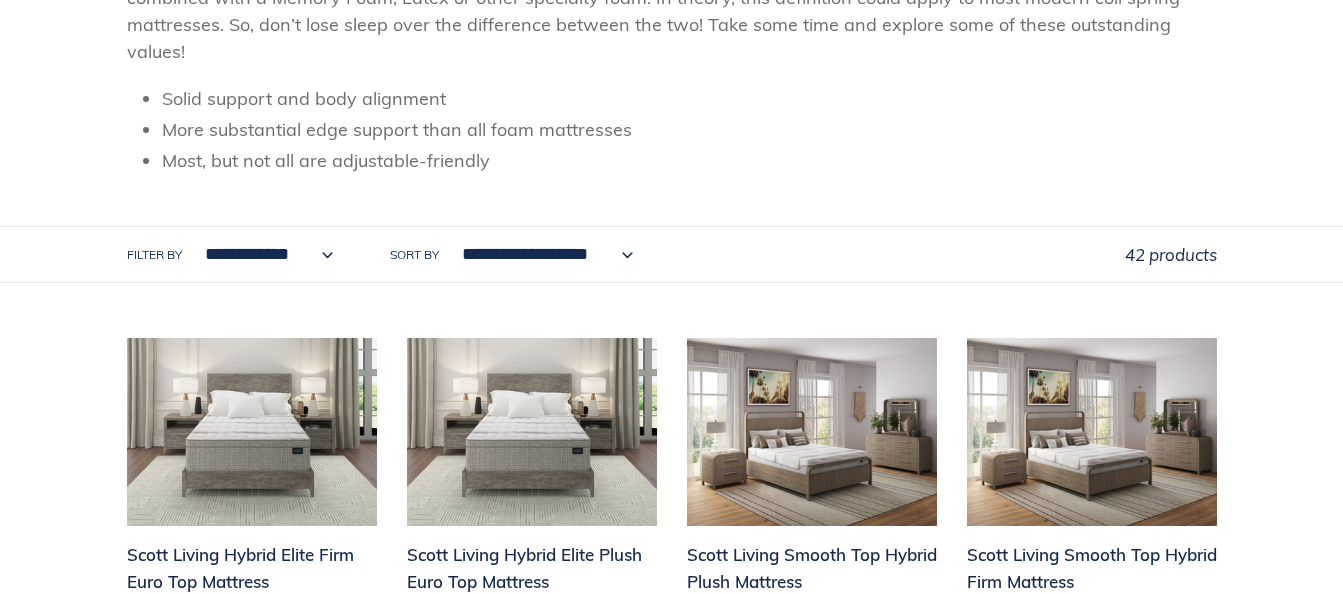 scroll, scrollTop: 0, scrollLeft: 0, axis: both 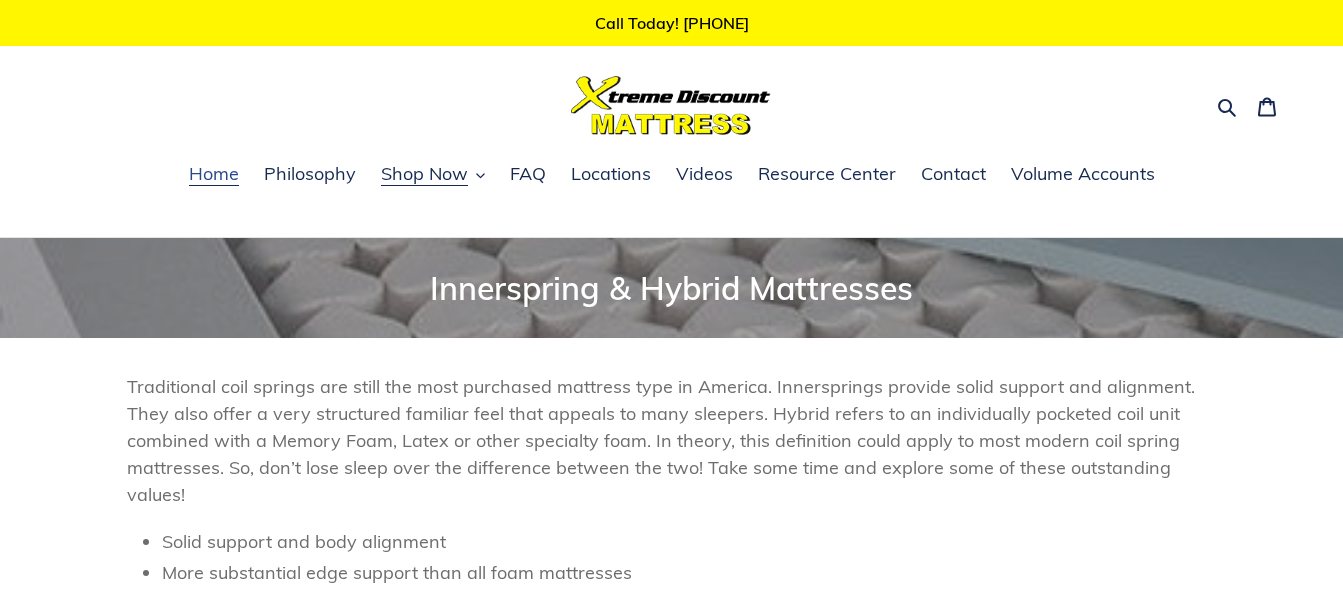 click on "Home" at bounding box center [214, 174] 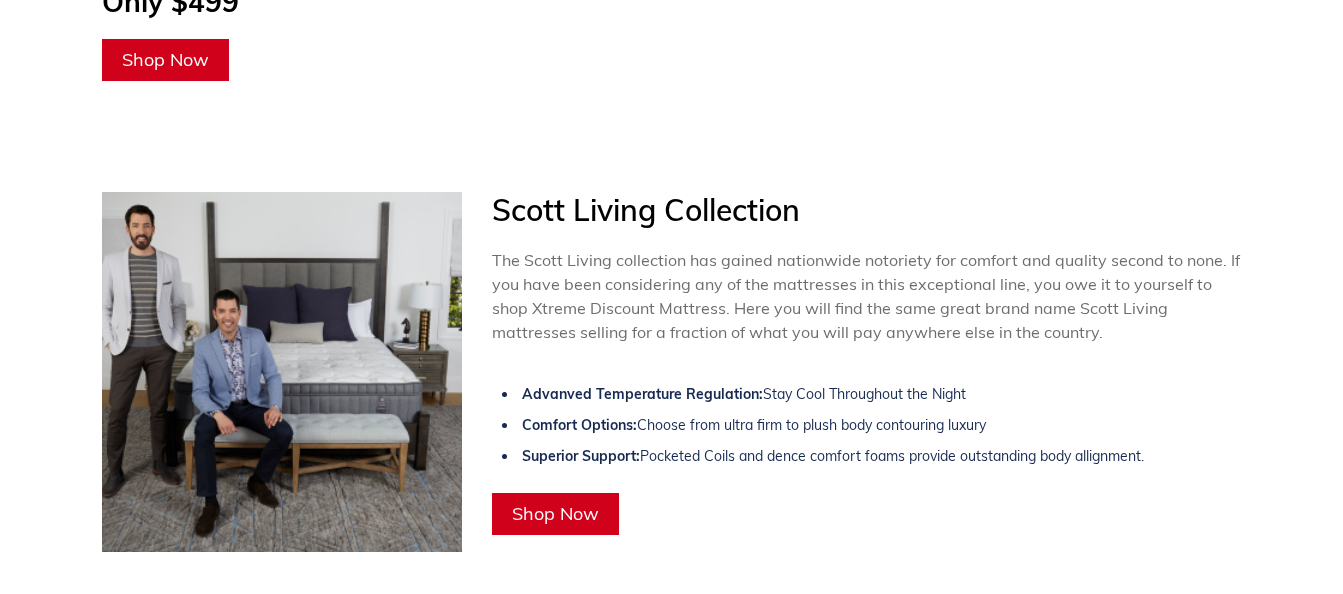 scroll, scrollTop: 4000, scrollLeft: 0, axis: vertical 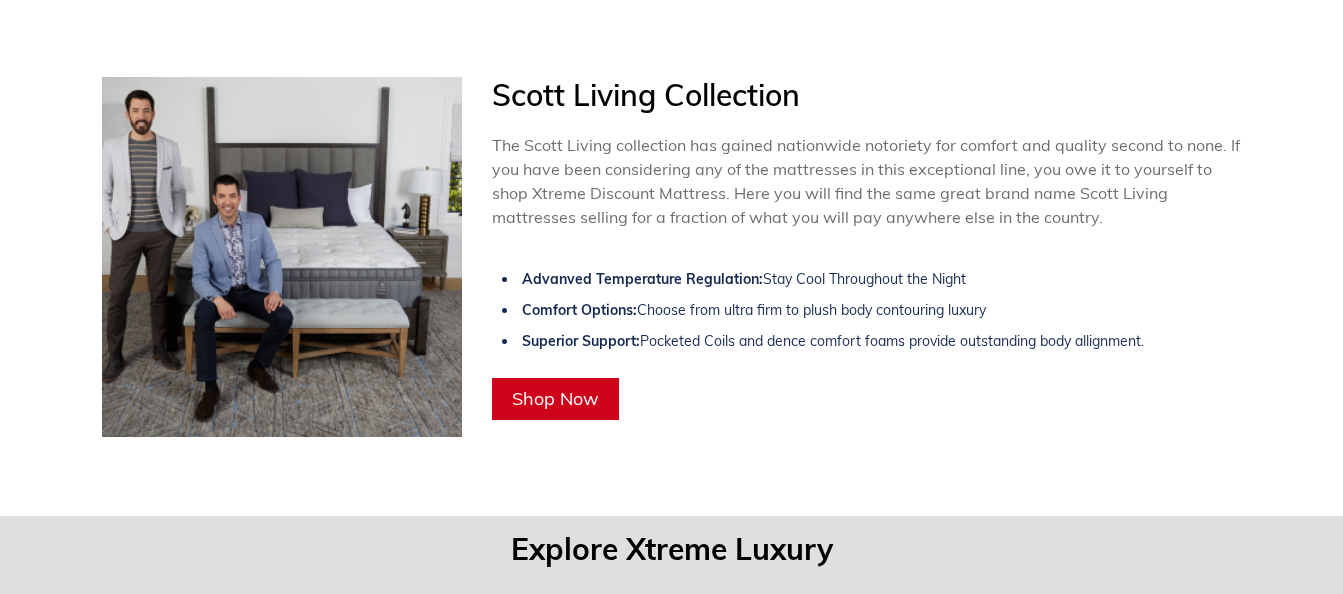 click on "Shop Now" at bounding box center [555, 398] 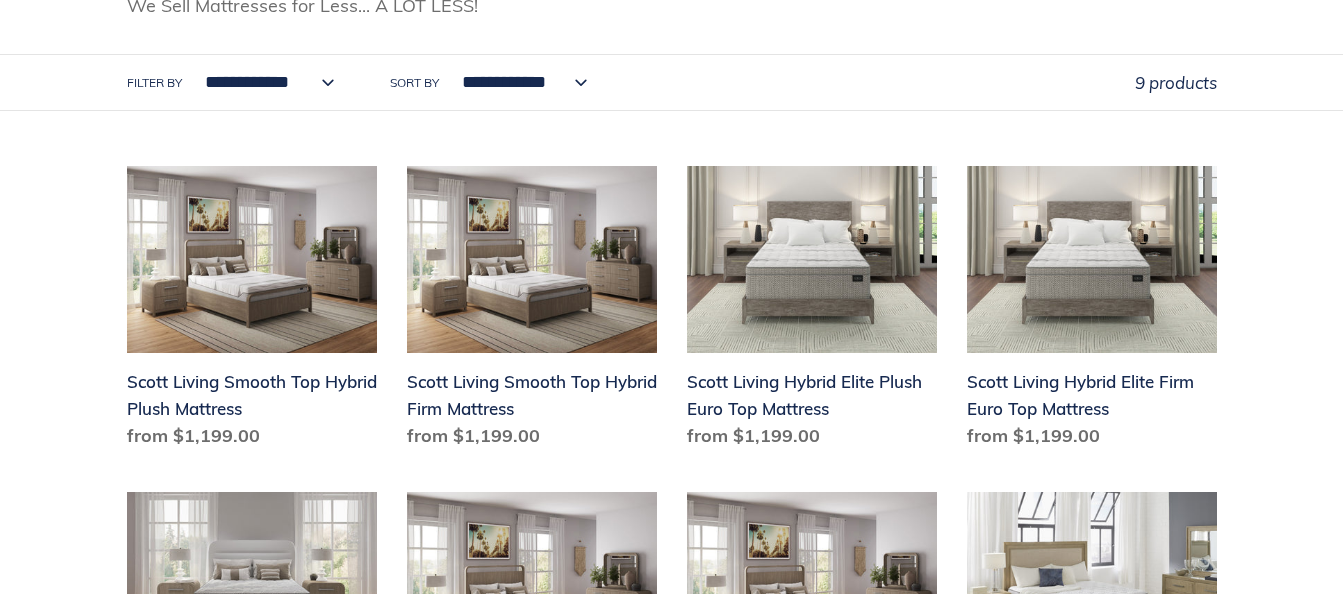 scroll, scrollTop: 600, scrollLeft: 0, axis: vertical 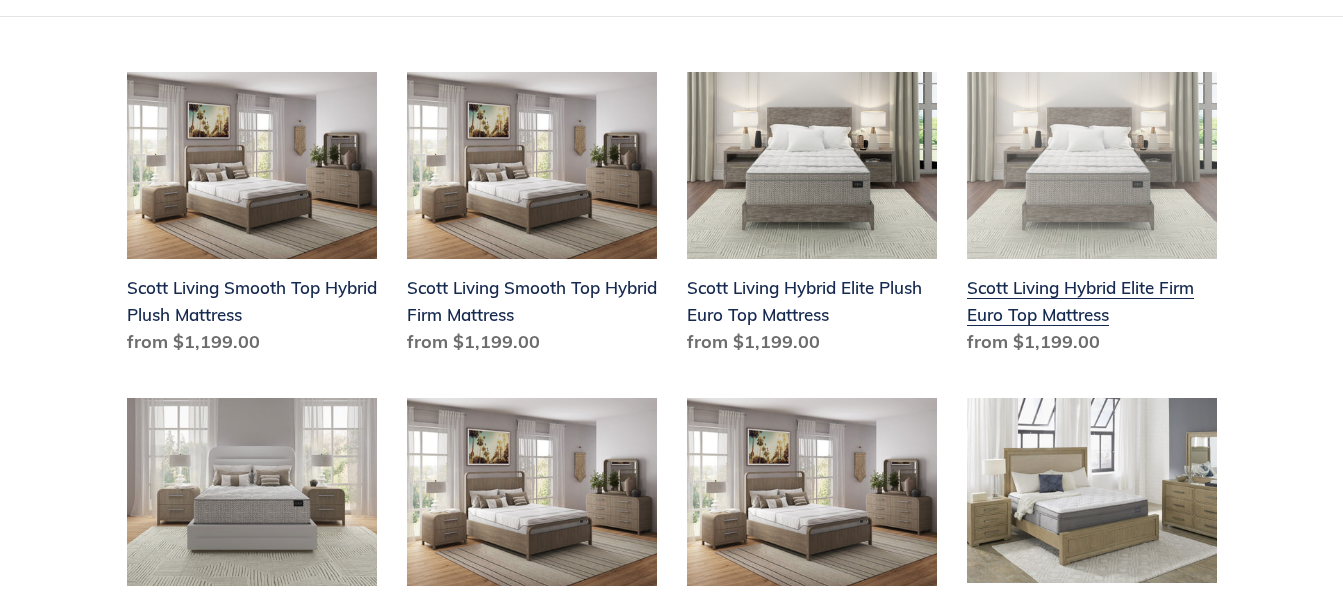 click on "Scott Living Hybrid Elite Firm Euro Top Mattress" at bounding box center (1092, 218) 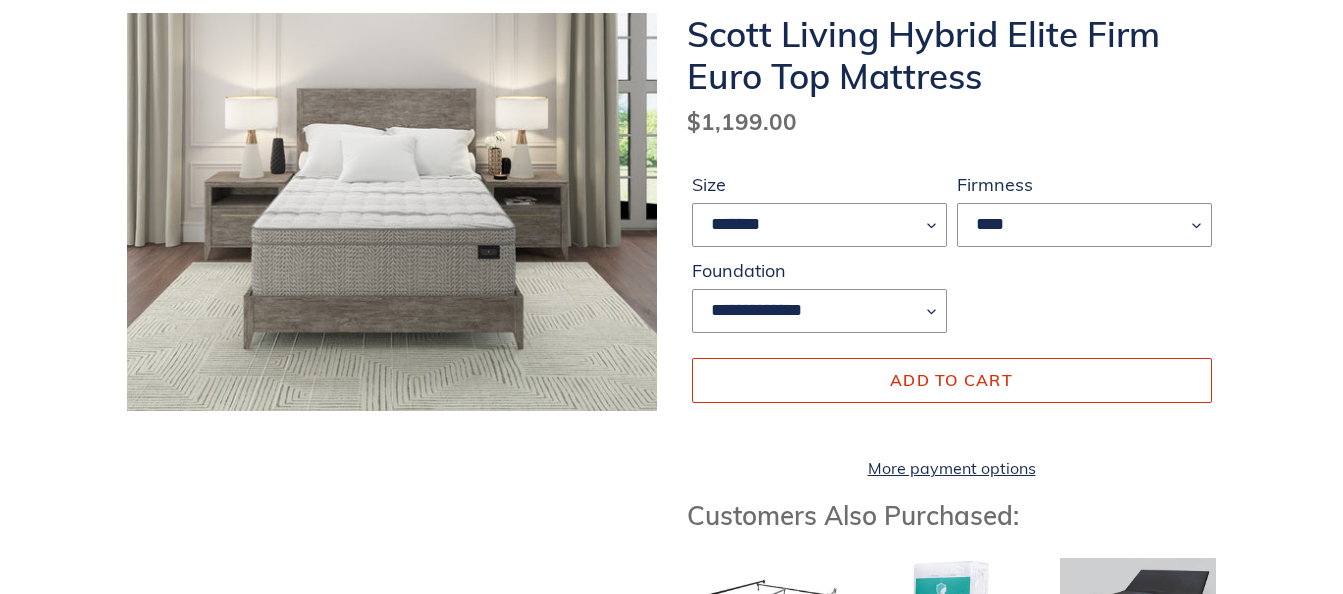 scroll, scrollTop: 300, scrollLeft: 0, axis: vertical 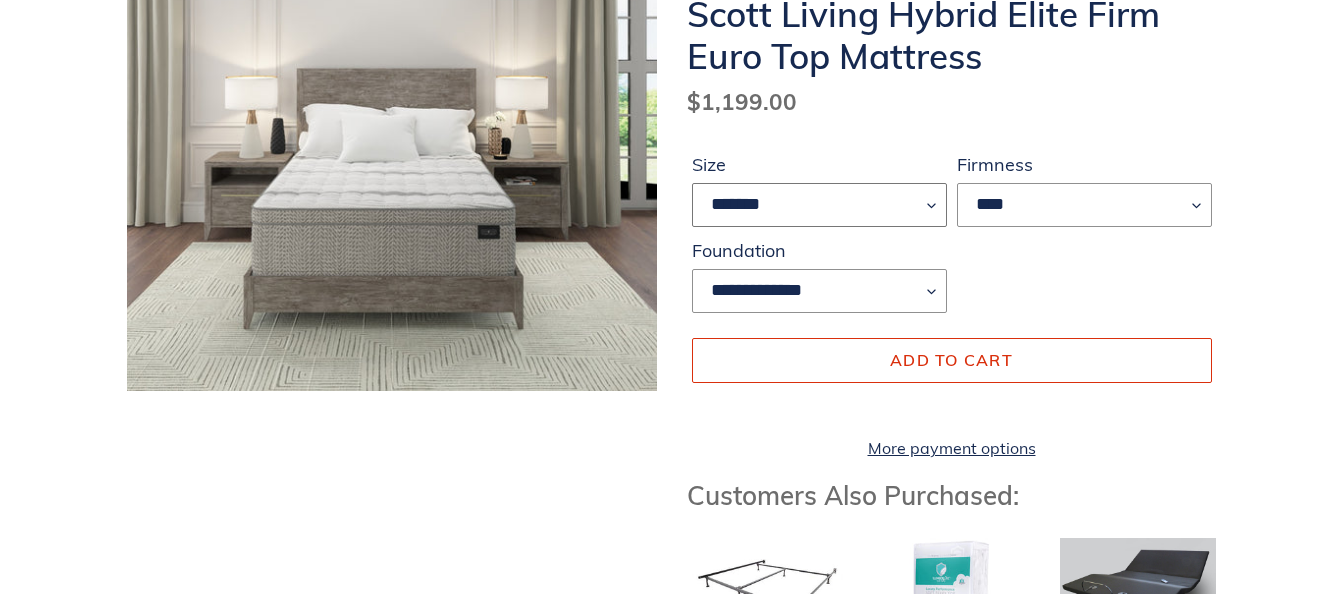 click on "******* **** ***** ****" at bounding box center (819, 205) 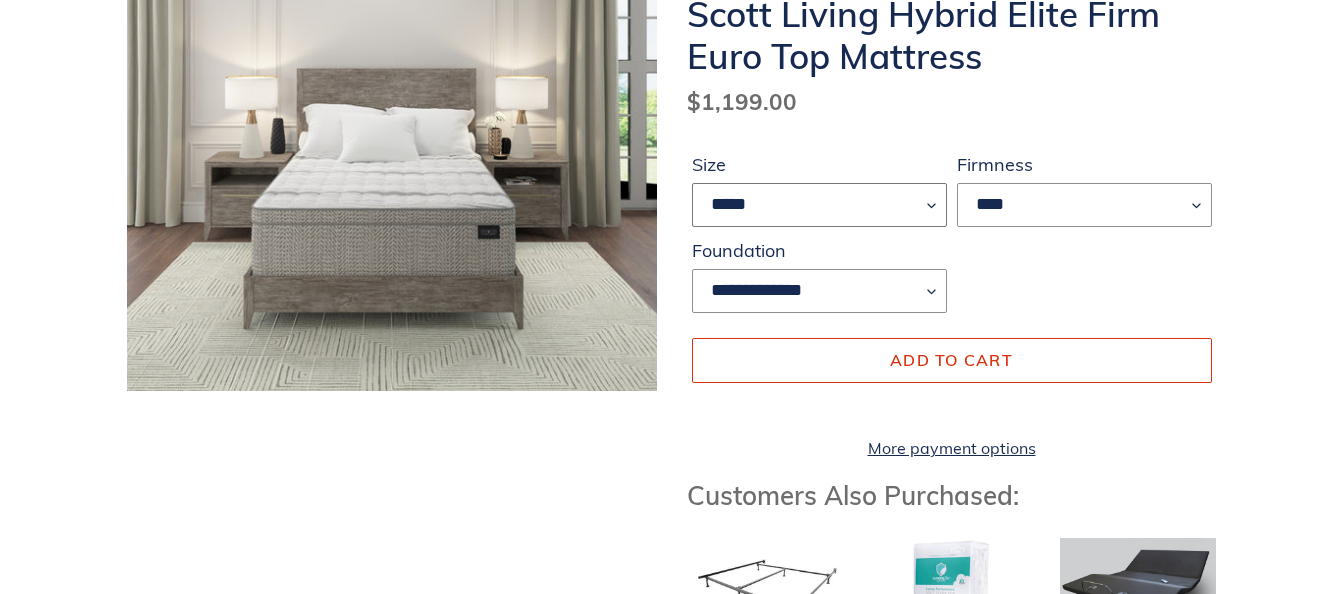 click on "******* **** ***** ****" at bounding box center [819, 205] 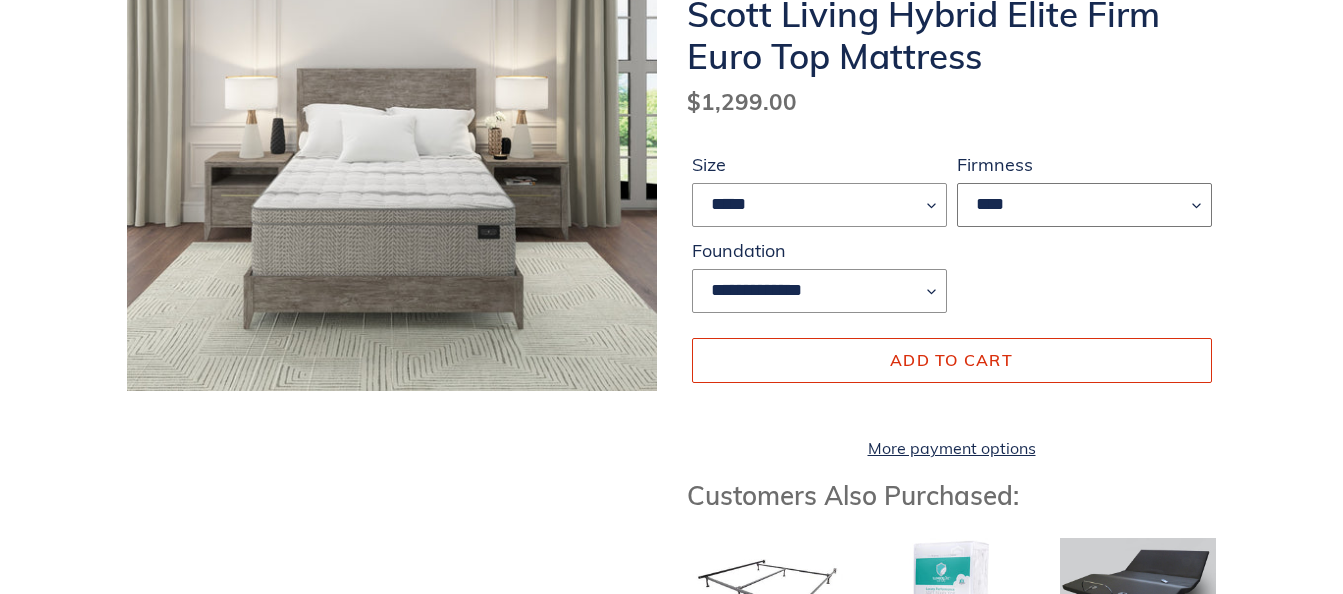 click on "****" at bounding box center (1084, 205) 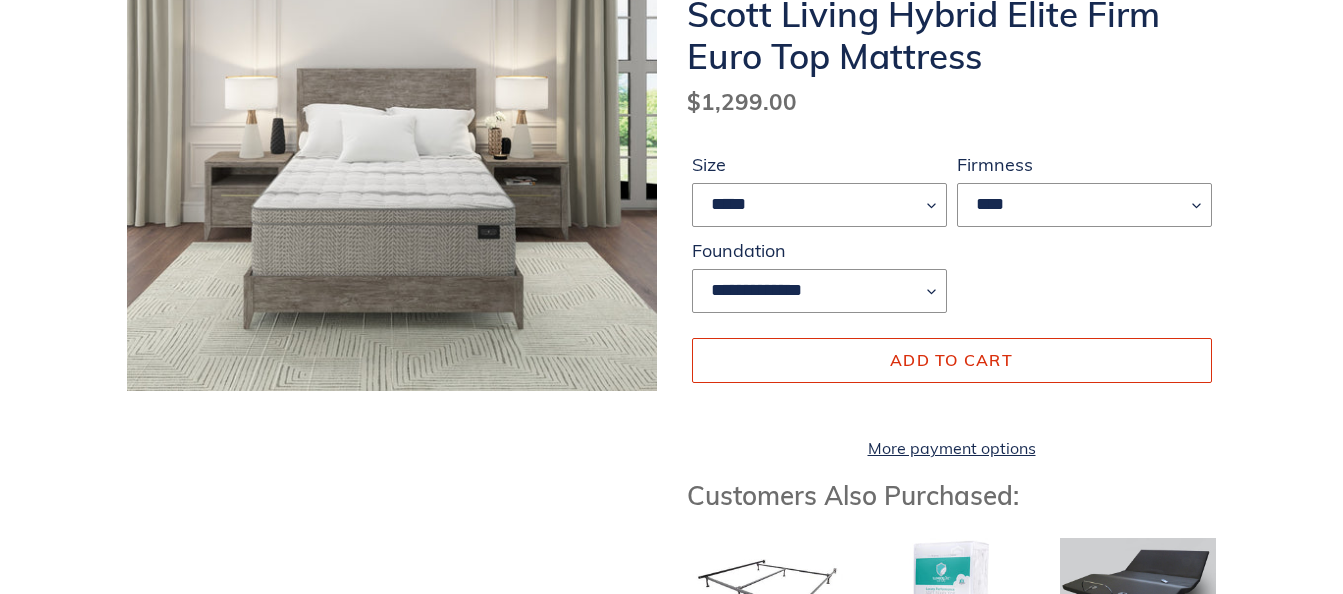 click on "Scott Living Hybrid Elite Firm Euro Top Mattress
Regular price
$1,299.00
Sale price
$1,199.00
Regular price
$1,299.00
Sale
Sold out
Unit price
/ per
Size
******* **** ***** ****
Firmness
****" at bounding box center (672, 1064) 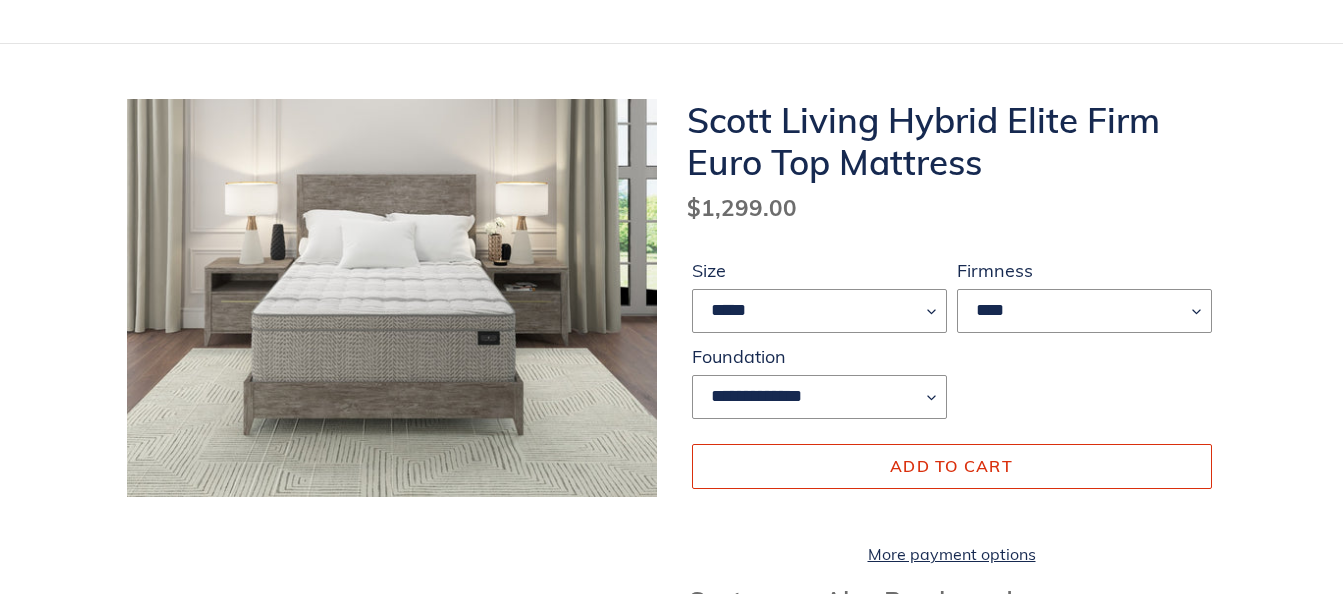 scroll, scrollTop: 200, scrollLeft: 0, axis: vertical 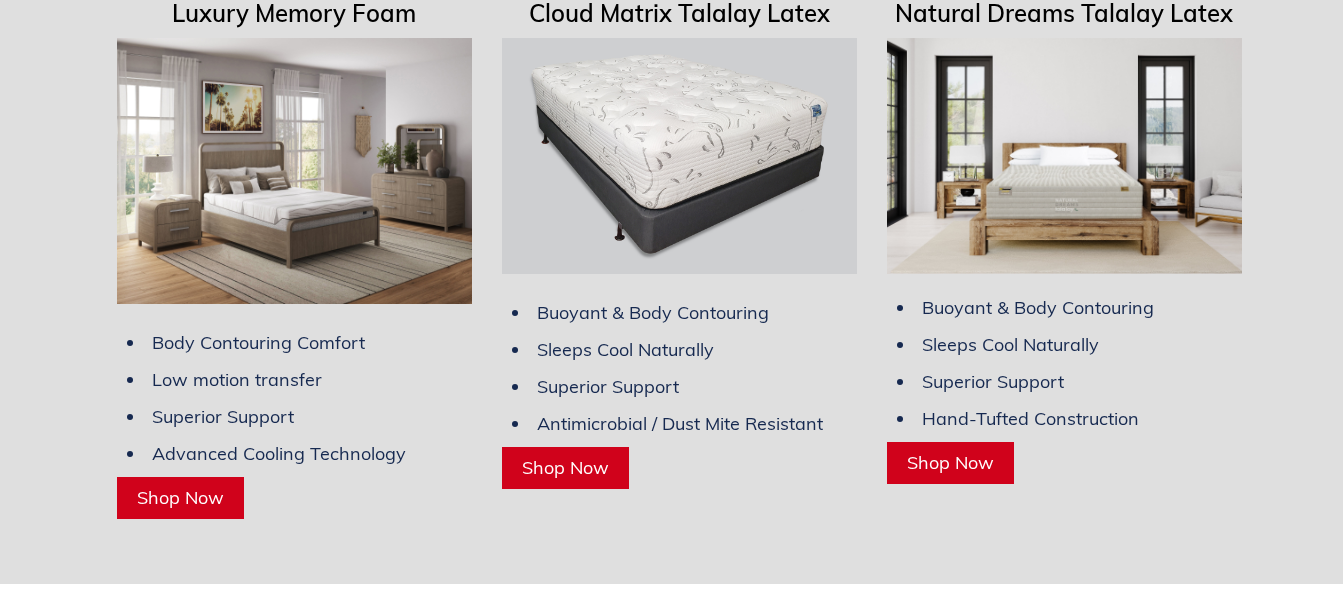 click on "Shop Now" at bounding box center (180, 497) 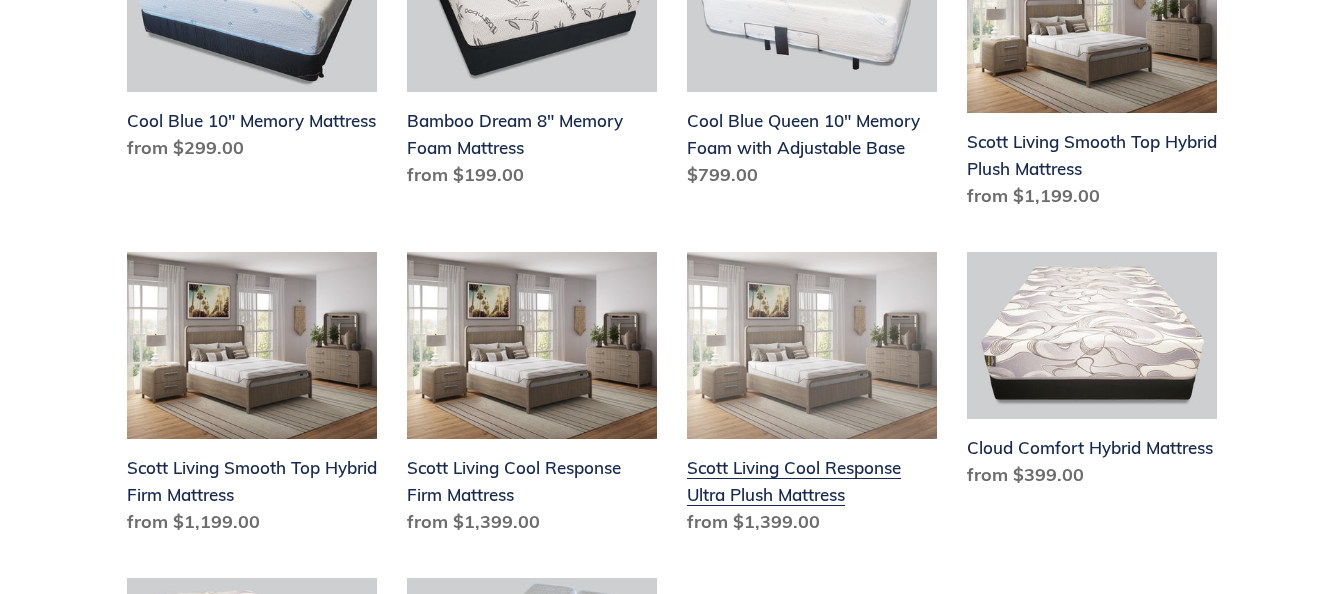 scroll, scrollTop: 1000, scrollLeft: 0, axis: vertical 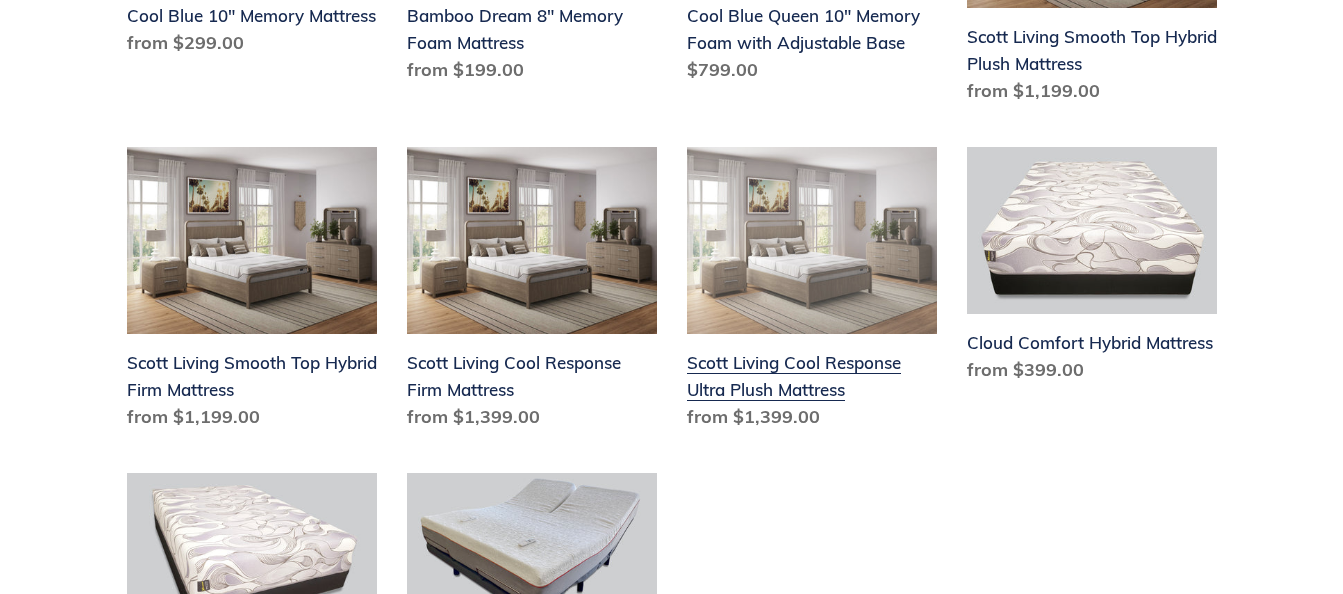 click on "Scott Living Cool Response Ultra Plush Mattress" at bounding box center (812, 293) 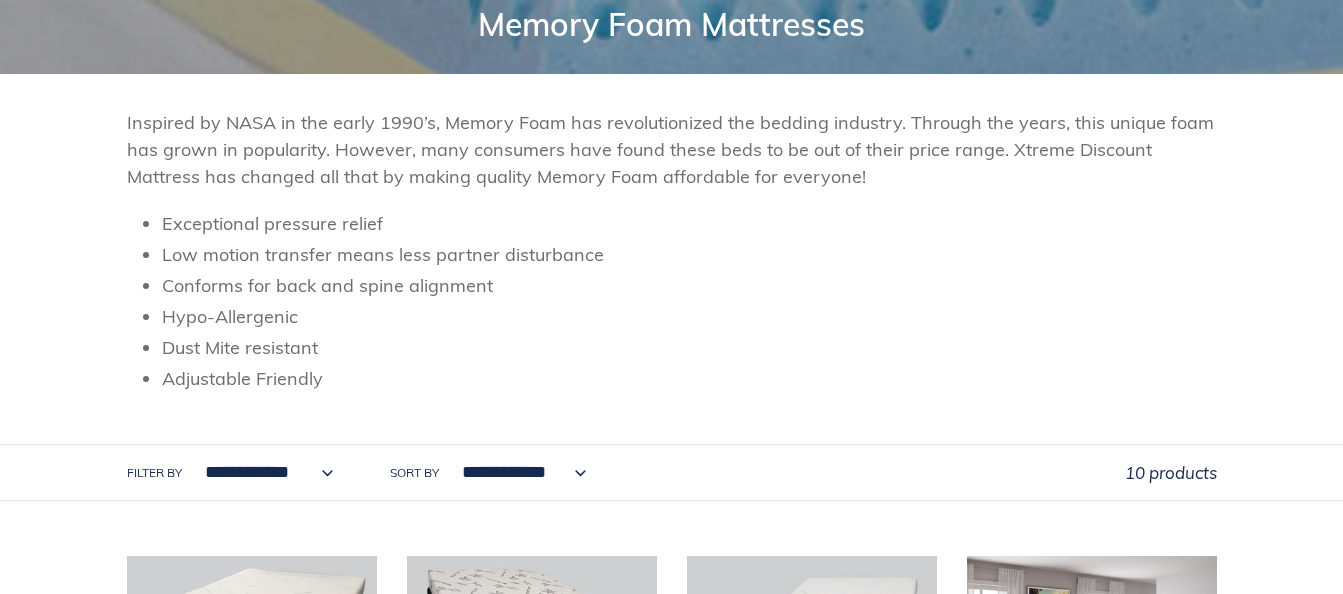 scroll, scrollTop: 300, scrollLeft: 0, axis: vertical 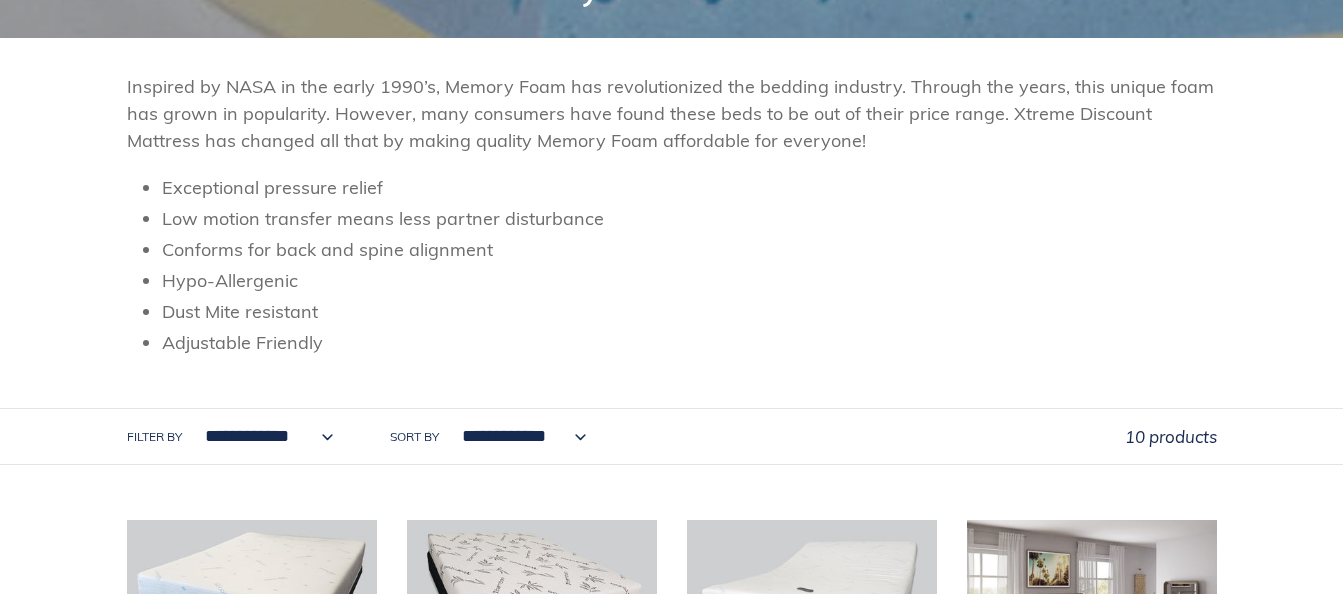 click on "**********" at bounding box center (519, 436) 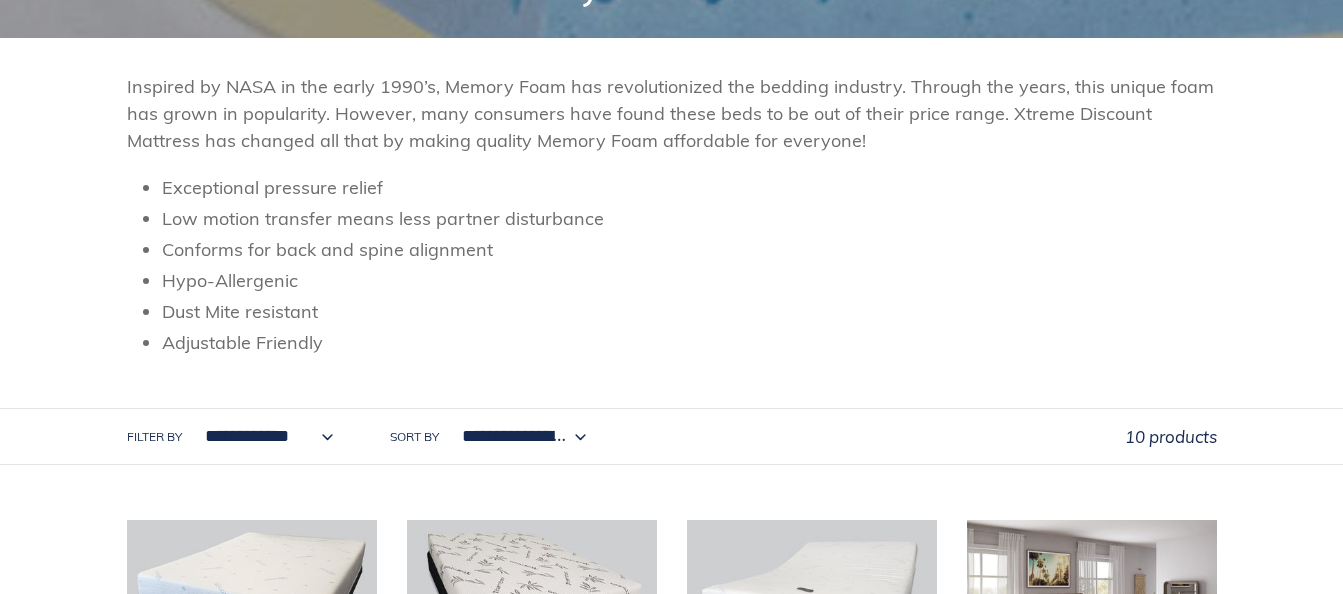 click on "**********" at bounding box center (519, 436) 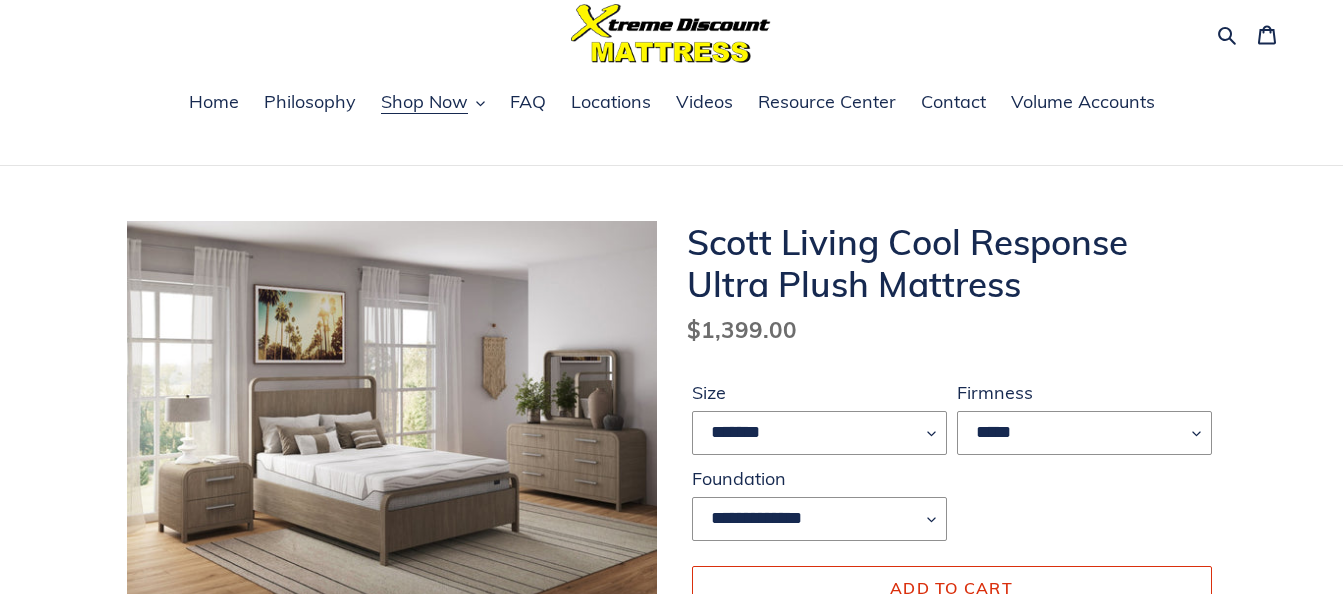scroll, scrollTop: 200, scrollLeft: 0, axis: vertical 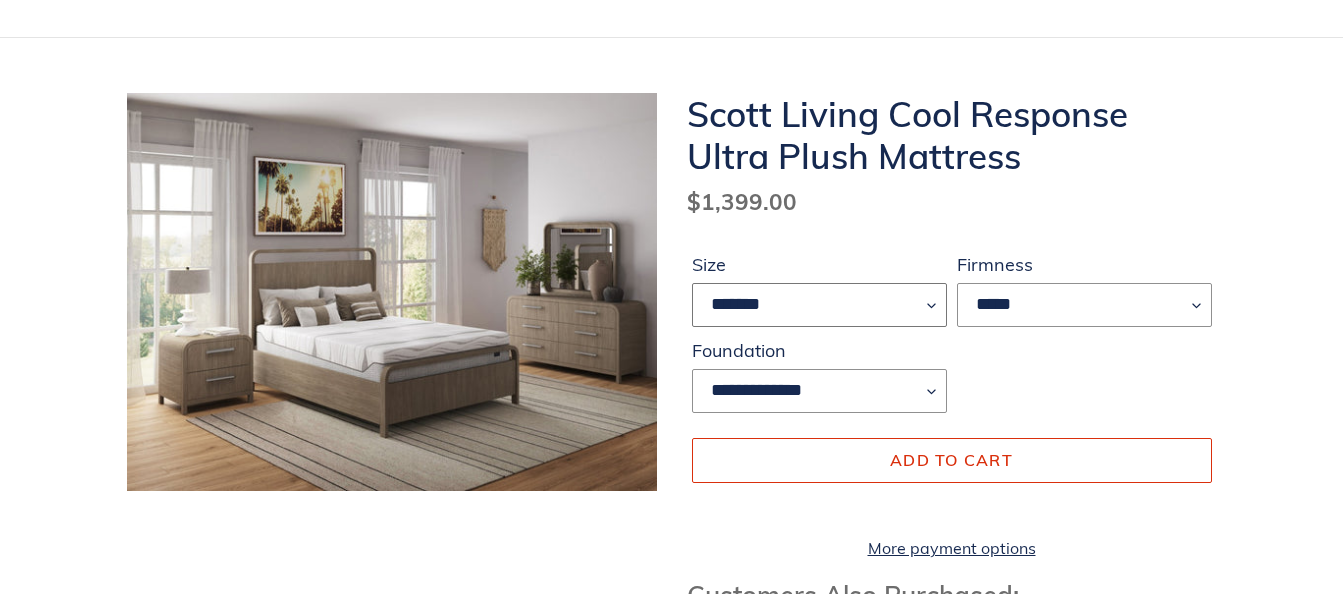 click on "******* **** ***** ****" at bounding box center (819, 305) 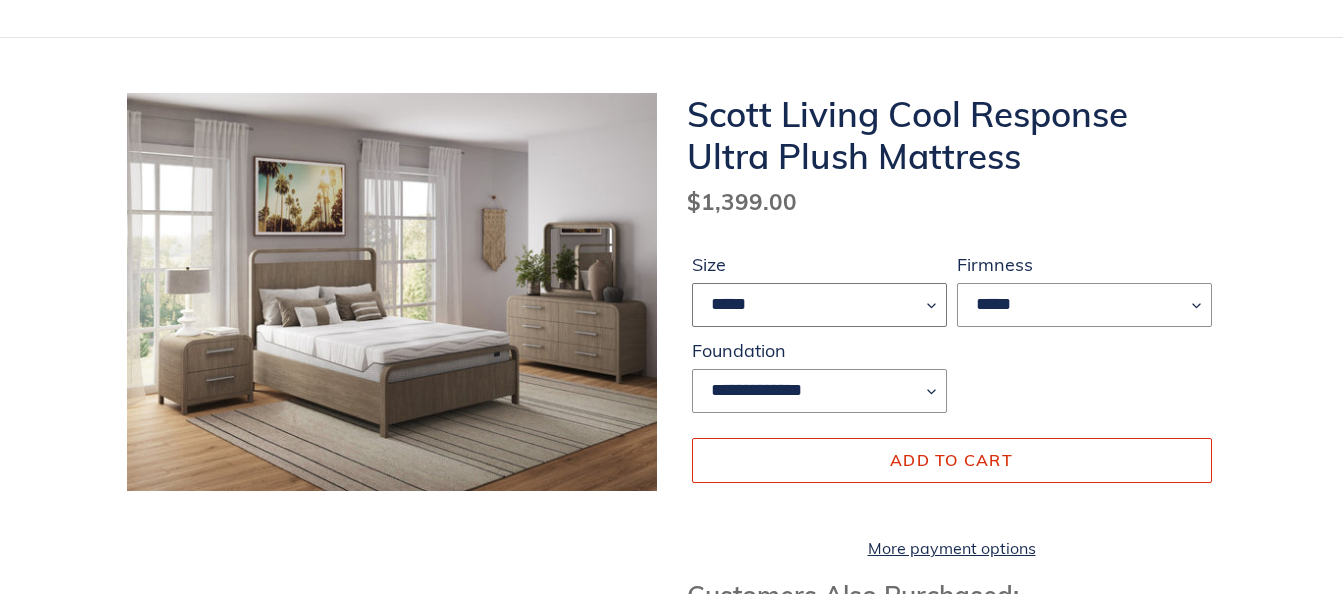 click on "******* **** ***** ****" at bounding box center (819, 305) 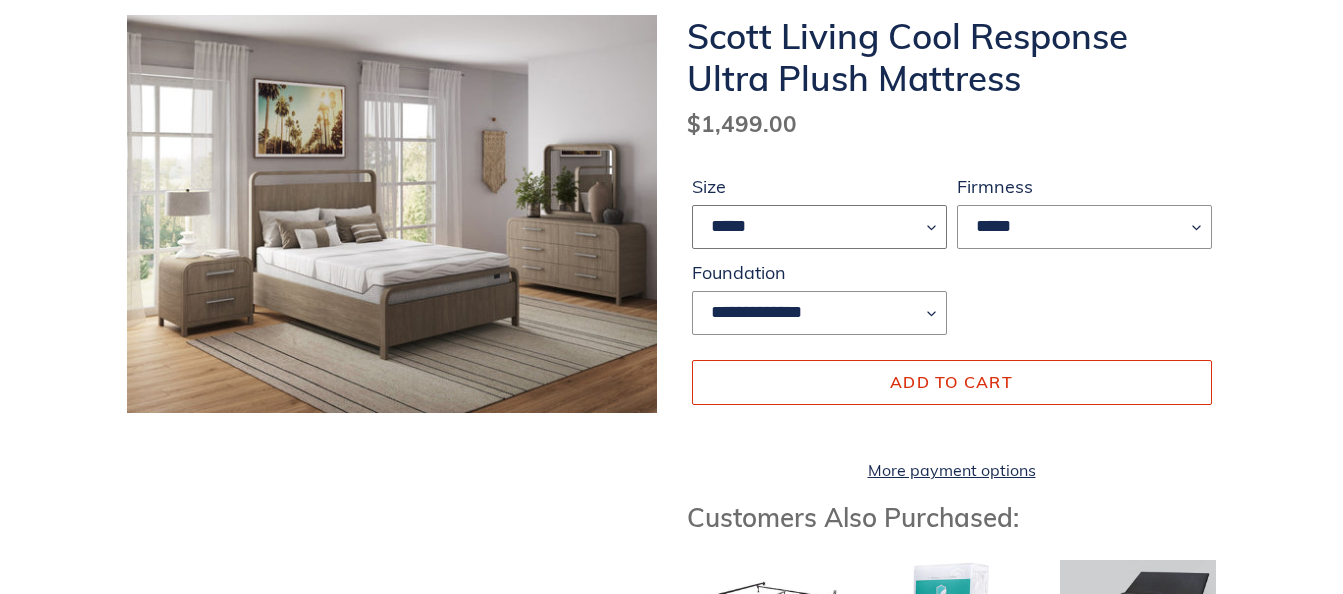 scroll, scrollTop: 400, scrollLeft: 0, axis: vertical 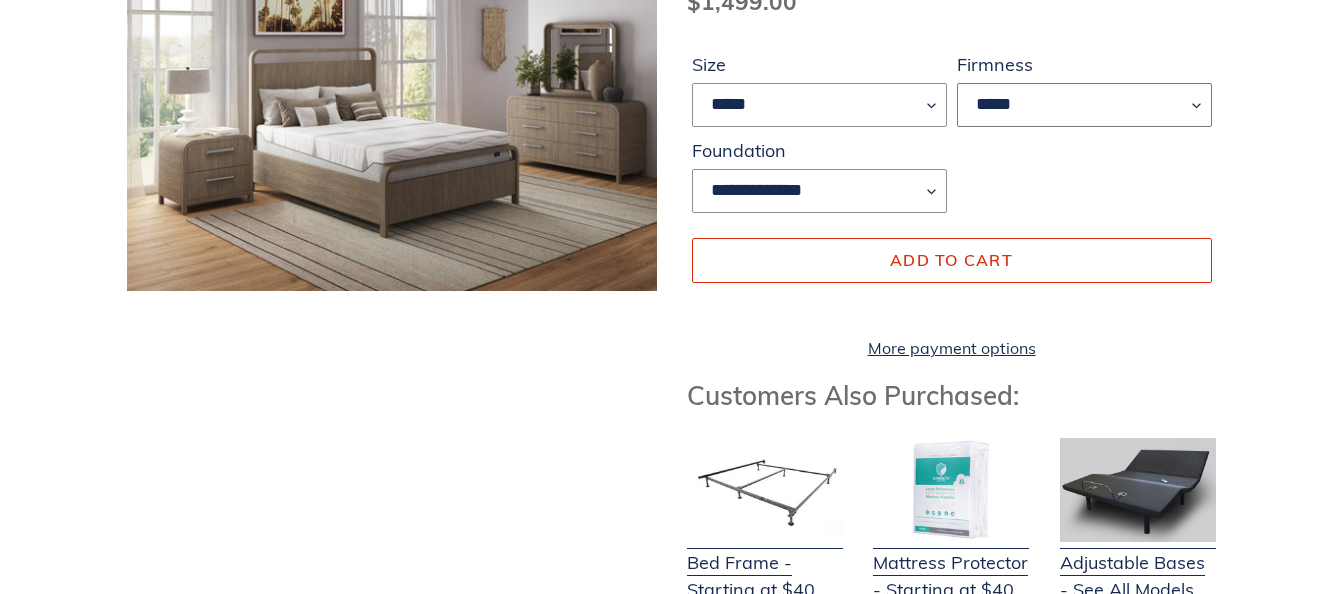 click on "*****" at bounding box center (1084, 105) 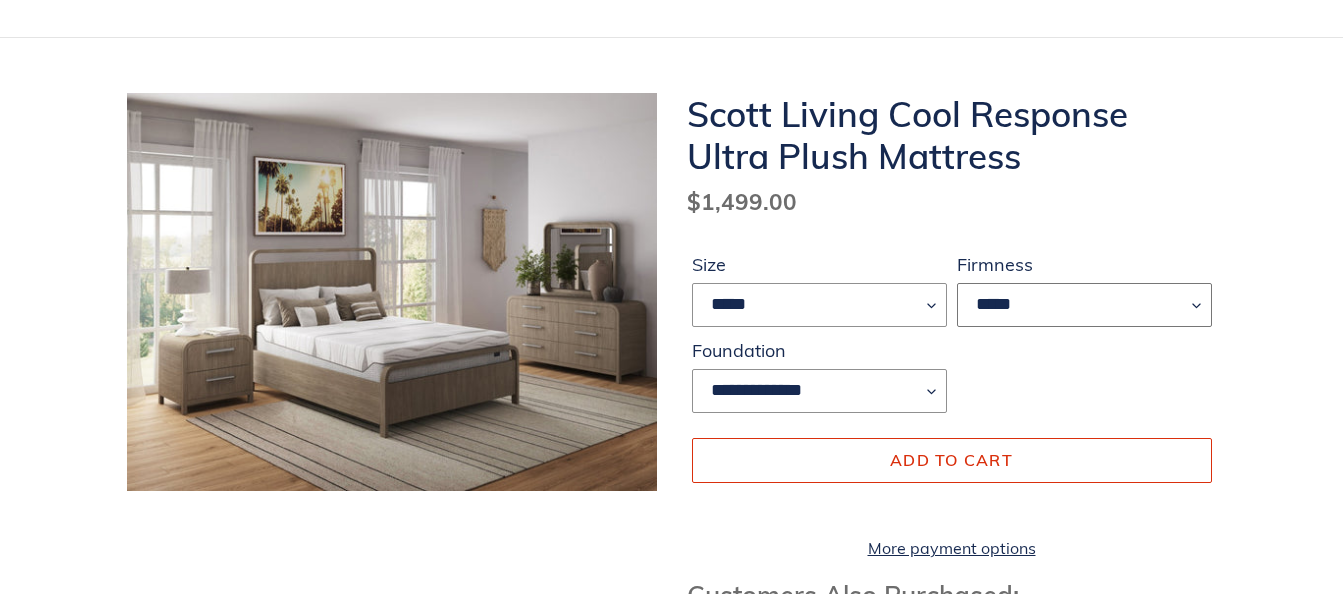 scroll, scrollTop: 219, scrollLeft: 0, axis: vertical 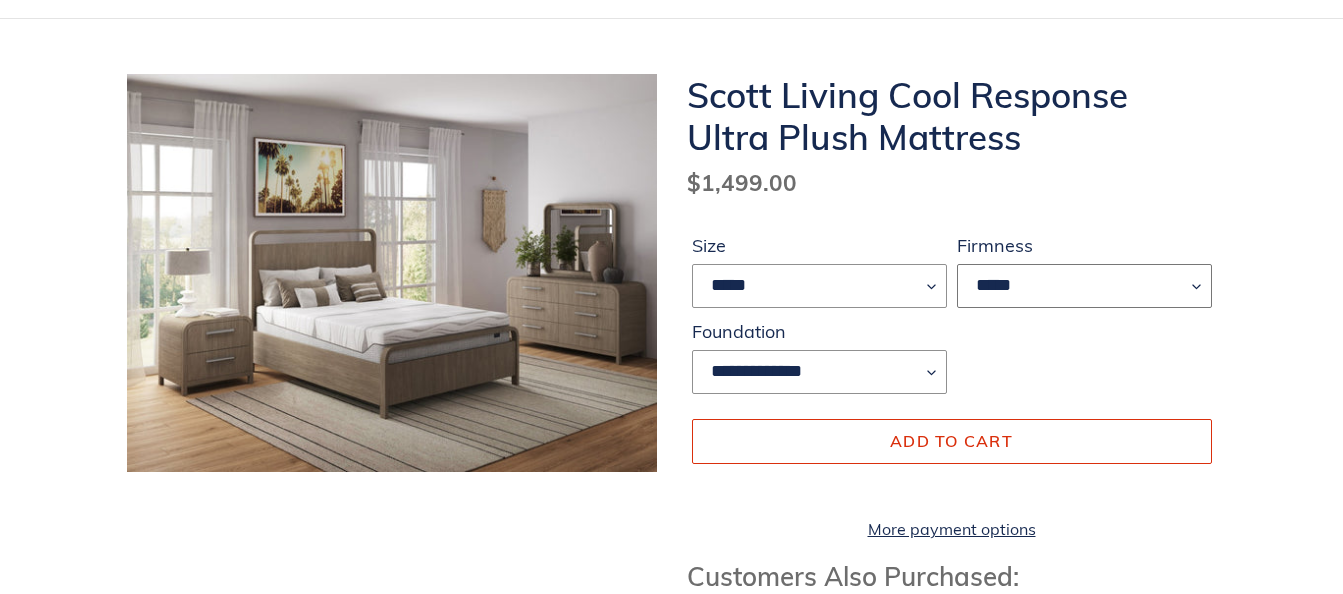click on "*****" at bounding box center [1084, 286] 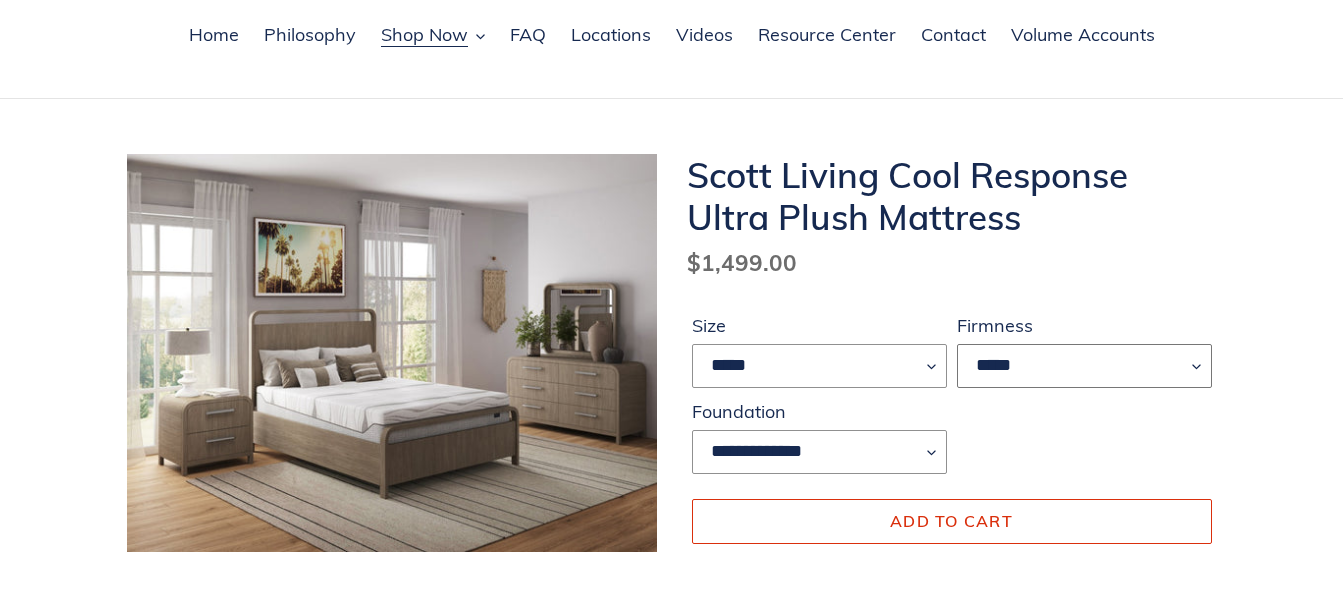 scroll, scrollTop: 100, scrollLeft: 0, axis: vertical 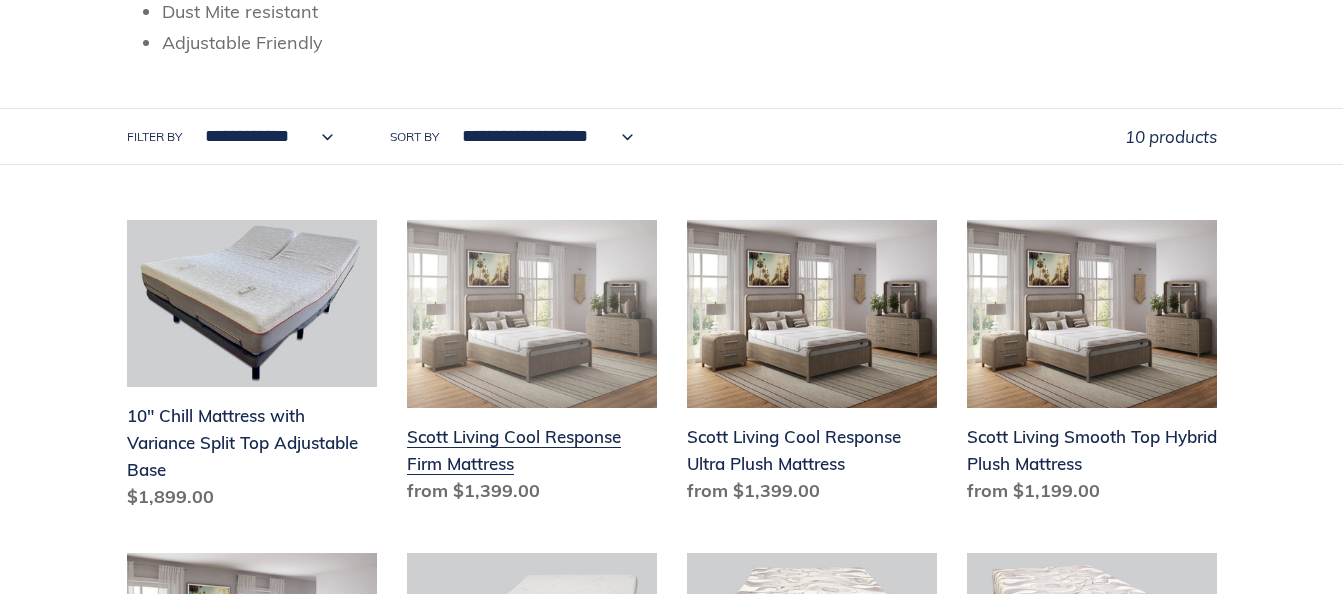 click on "Scott Living Cool Response Firm Mattress" at bounding box center [532, 366] 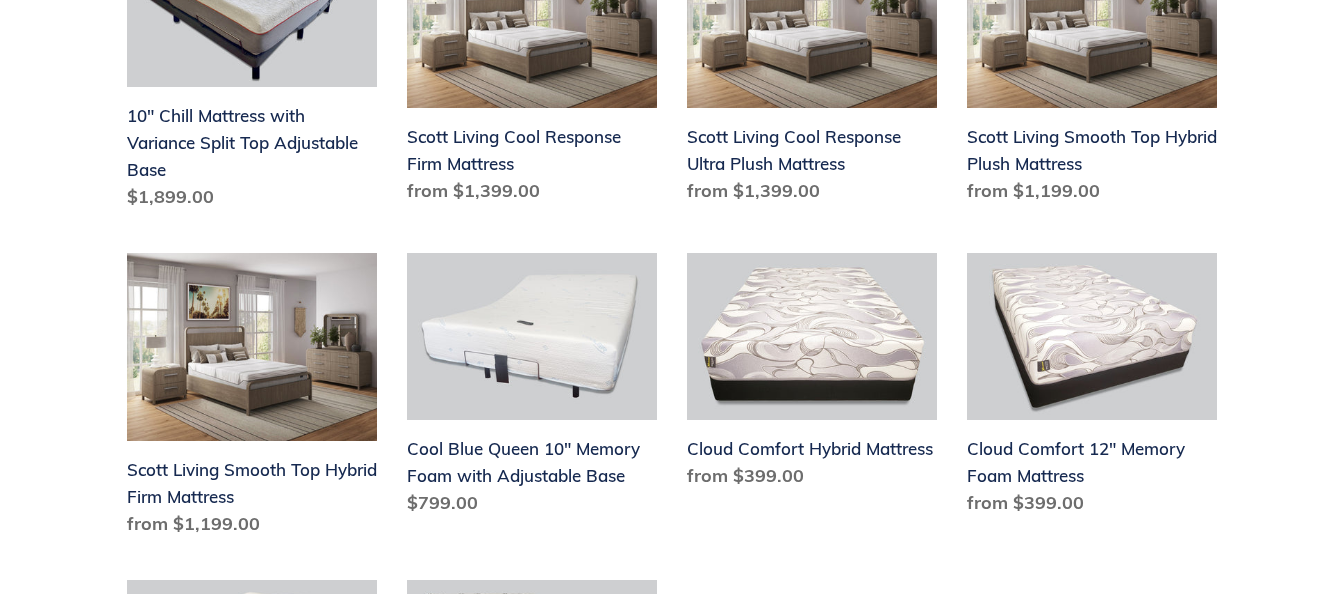 scroll, scrollTop: 800, scrollLeft: 0, axis: vertical 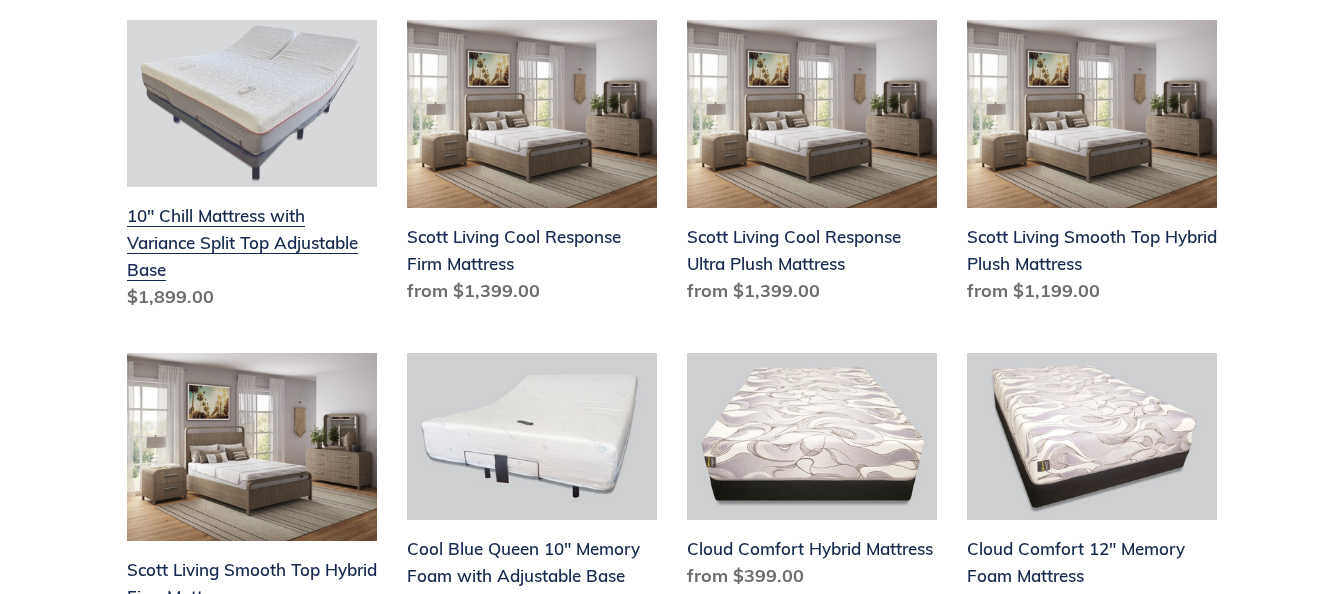 click on "10" Chill Mattress with Variance Split Top Adjustable Base" at bounding box center (252, 169) 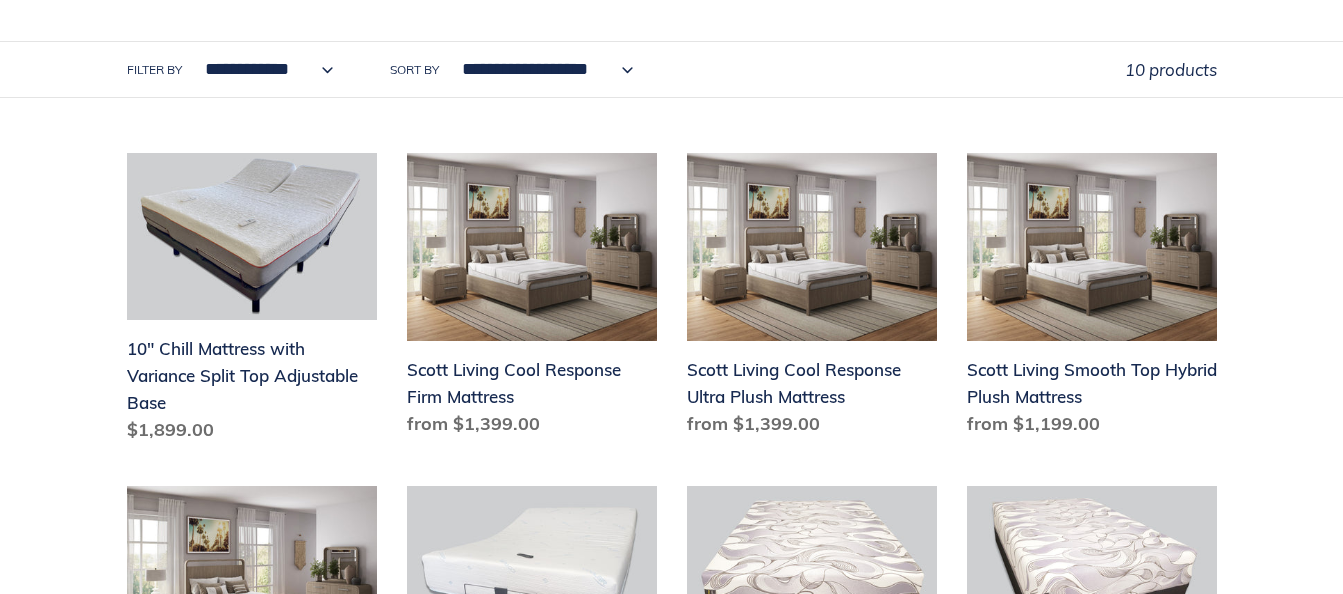 scroll, scrollTop: 800, scrollLeft: 0, axis: vertical 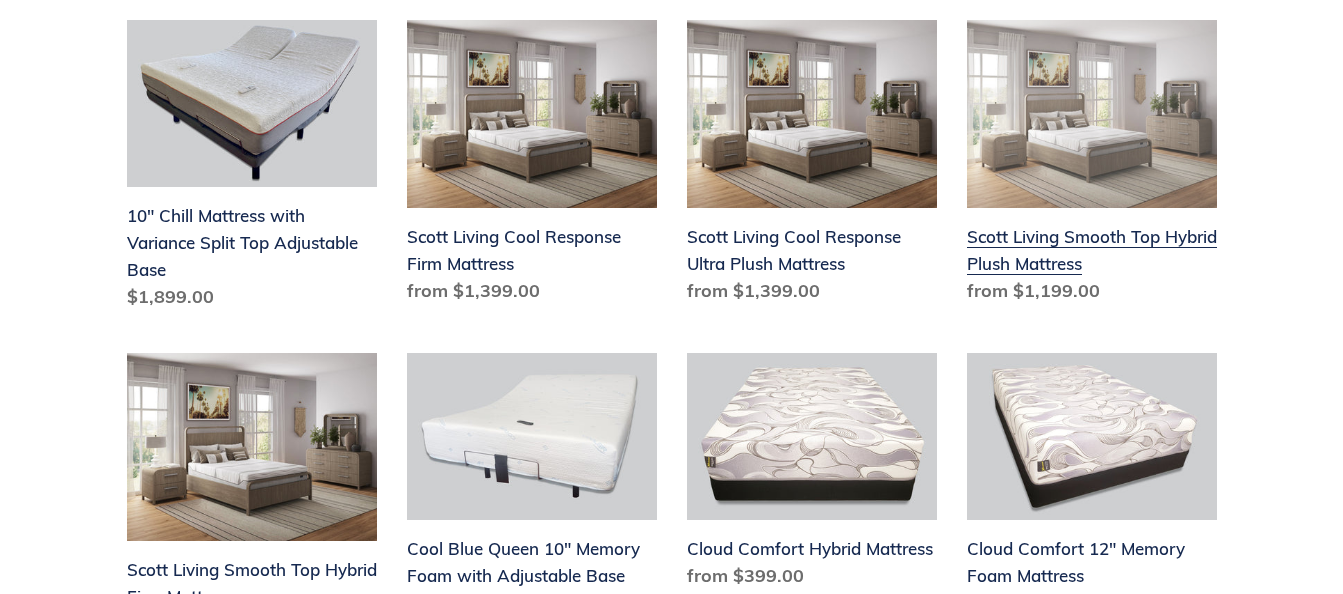 click on "Scott Living Smooth Top Hybrid Plush Mattress" at bounding box center (1092, 166) 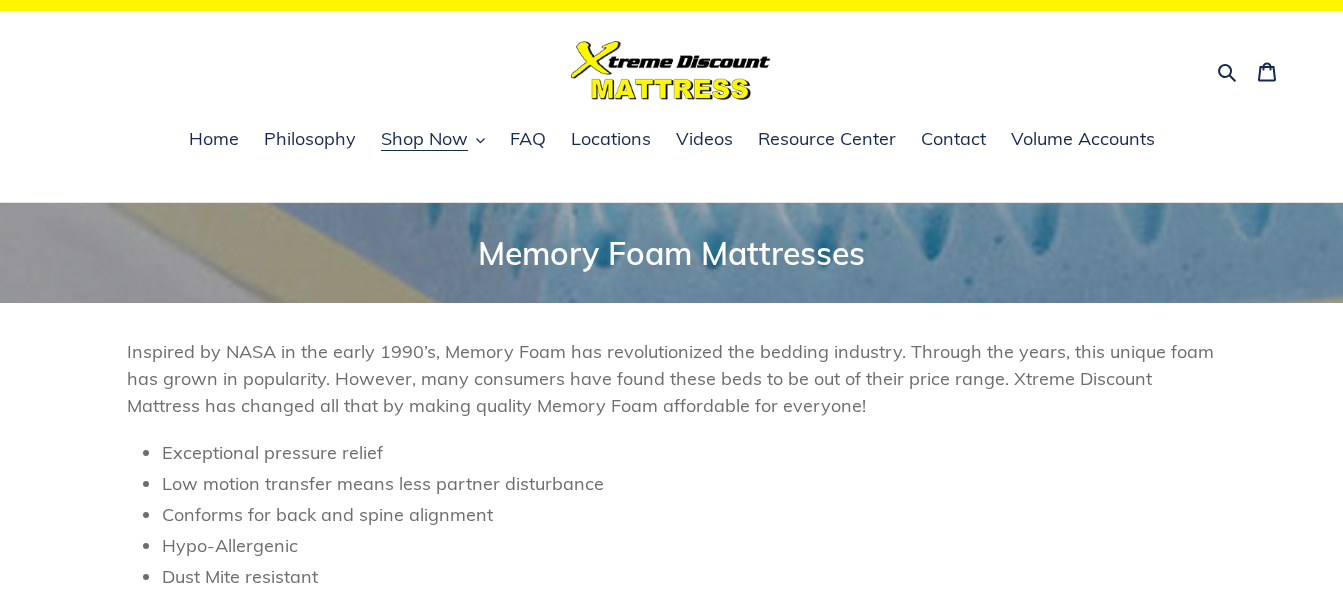 scroll, scrollTop: 0, scrollLeft: 0, axis: both 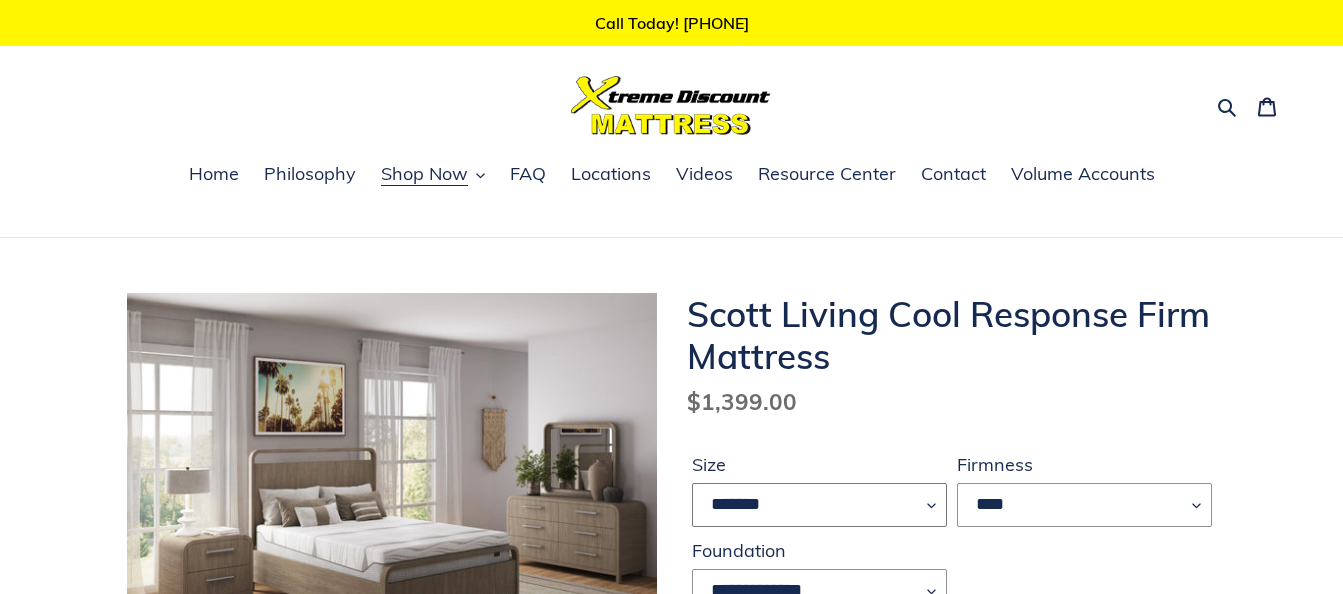 click on "******* **** ***** ****" at bounding box center [819, 505] 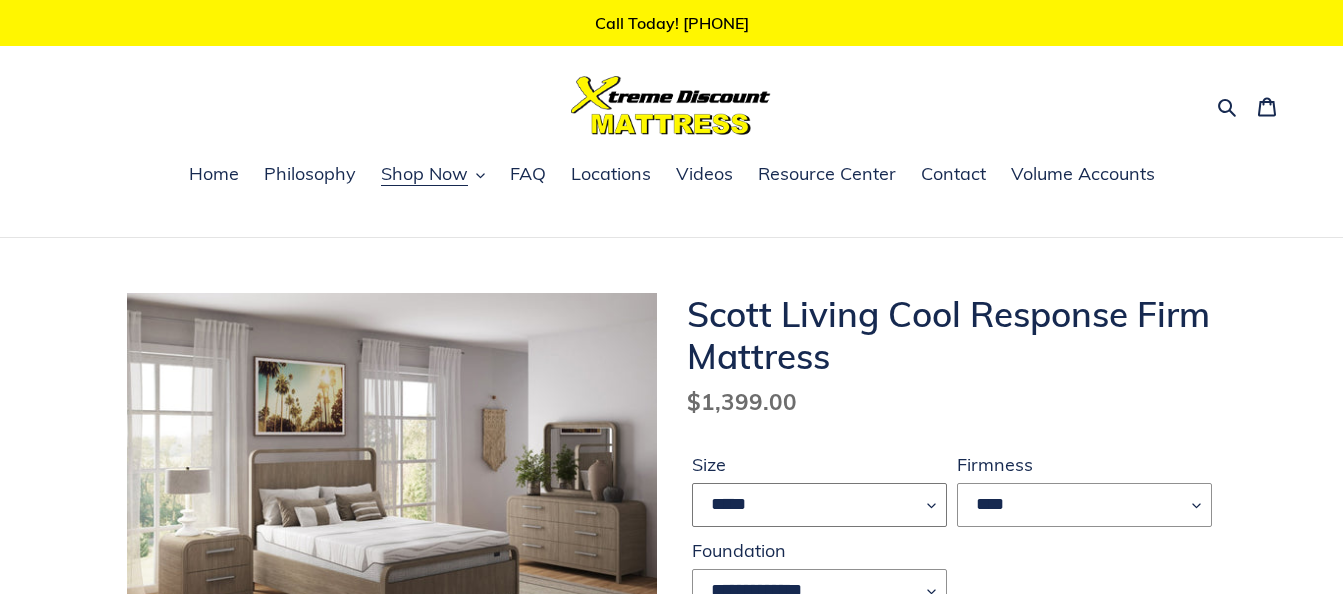 click on "******* **** ***** ****" at bounding box center [819, 505] 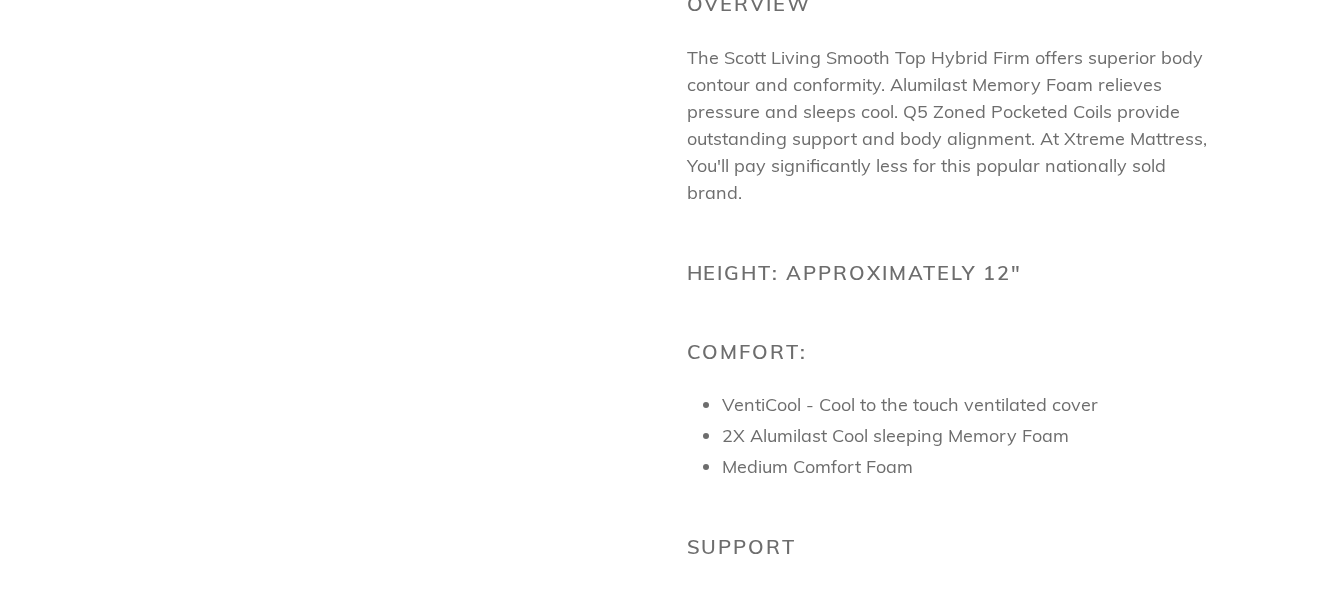 scroll, scrollTop: 1106, scrollLeft: 0, axis: vertical 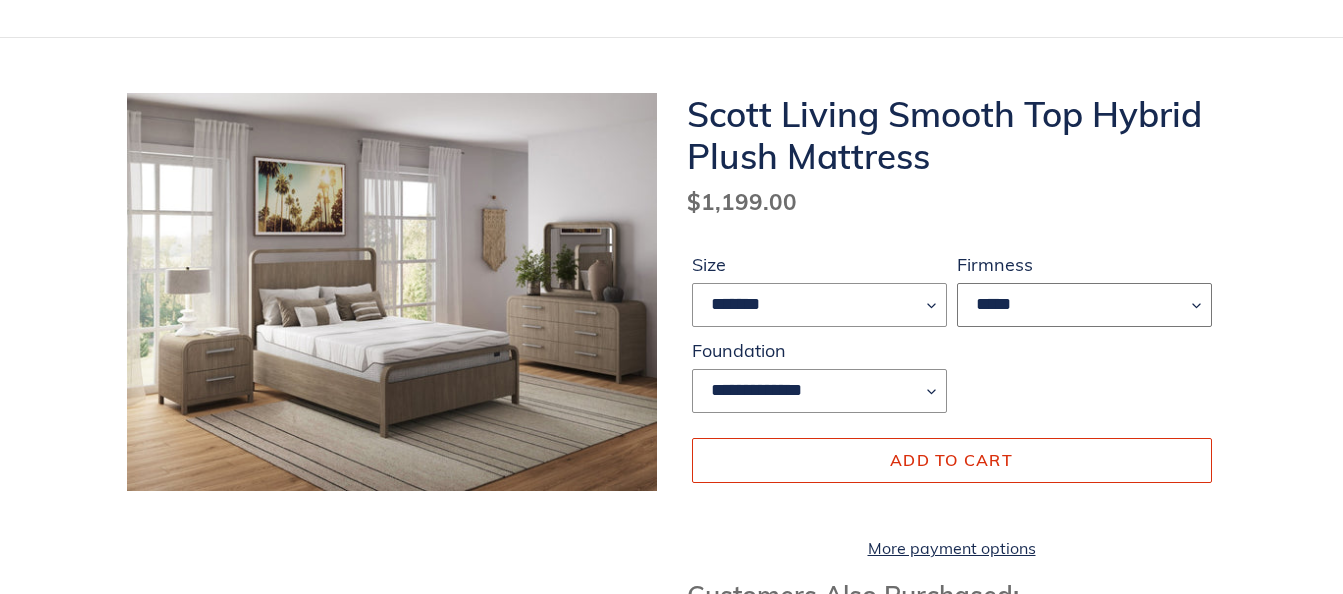 click on "*****" at bounding box center [1084, 305] 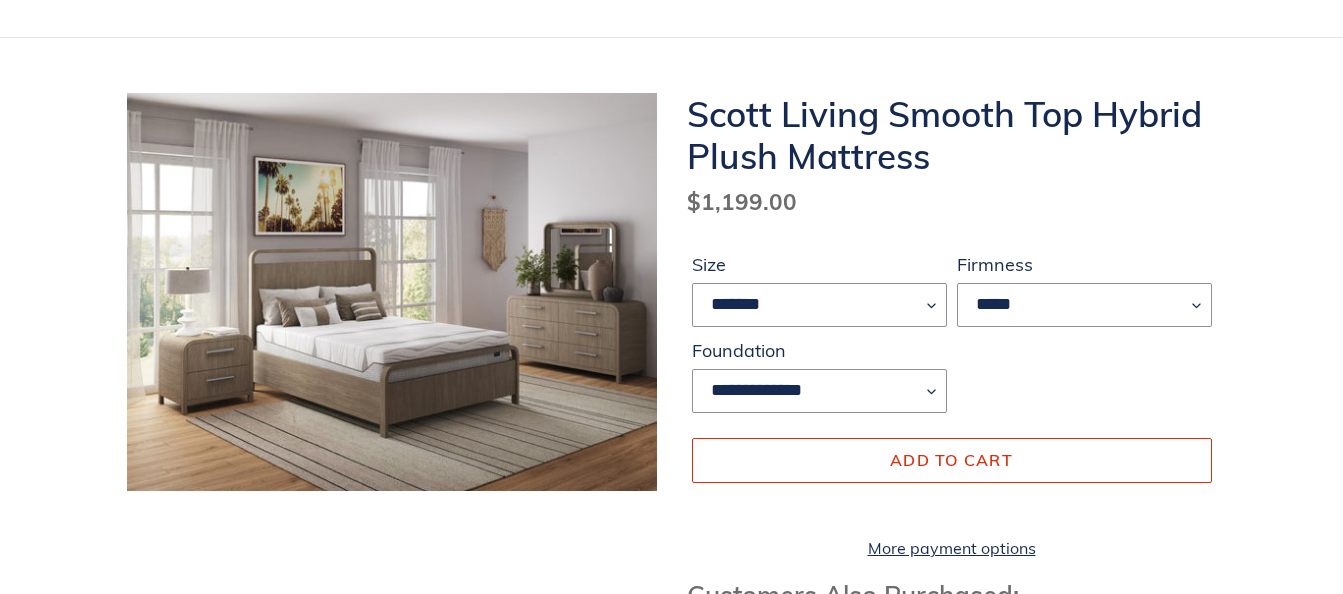 click on "Scott Living Smooth Top Hybrid Plush Mattress
Regular price
$1,199.00
Sale price
$1,199.00
Regular price
$1,199.00
Sale
Sold out
Unit price
/ per
Size
******* **** ***** ****
Firmness
*****" at bounding box center [672, 1093] 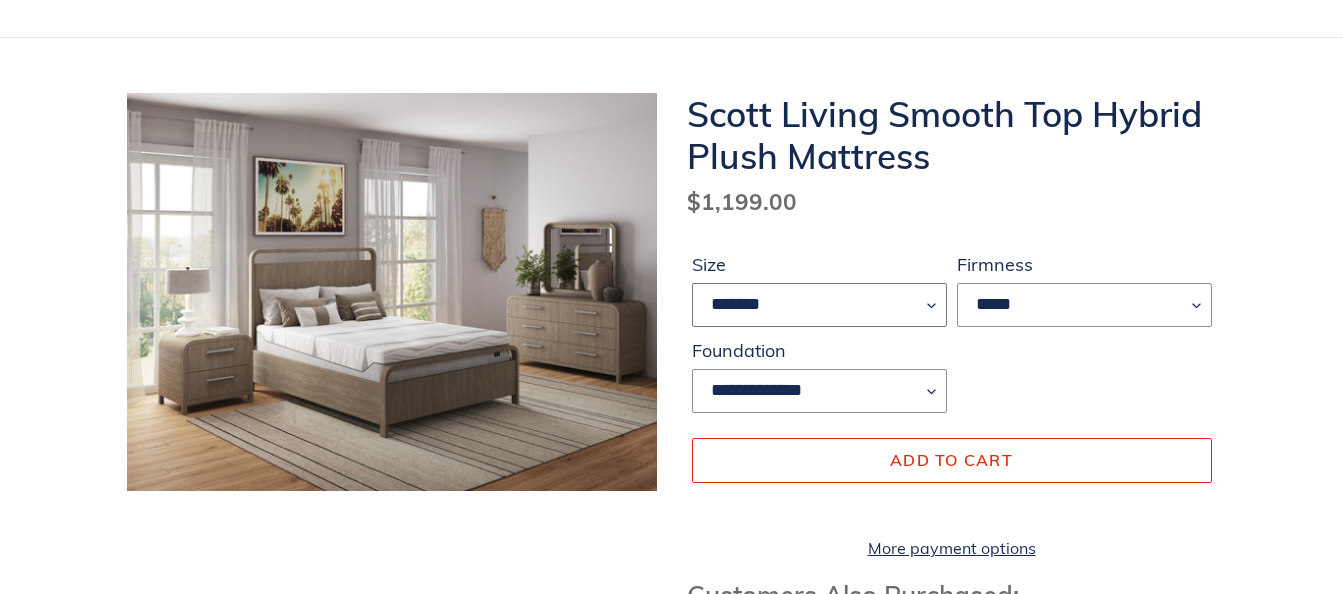 click on "******* **** ***** ****" at bounding box center [819, 305] 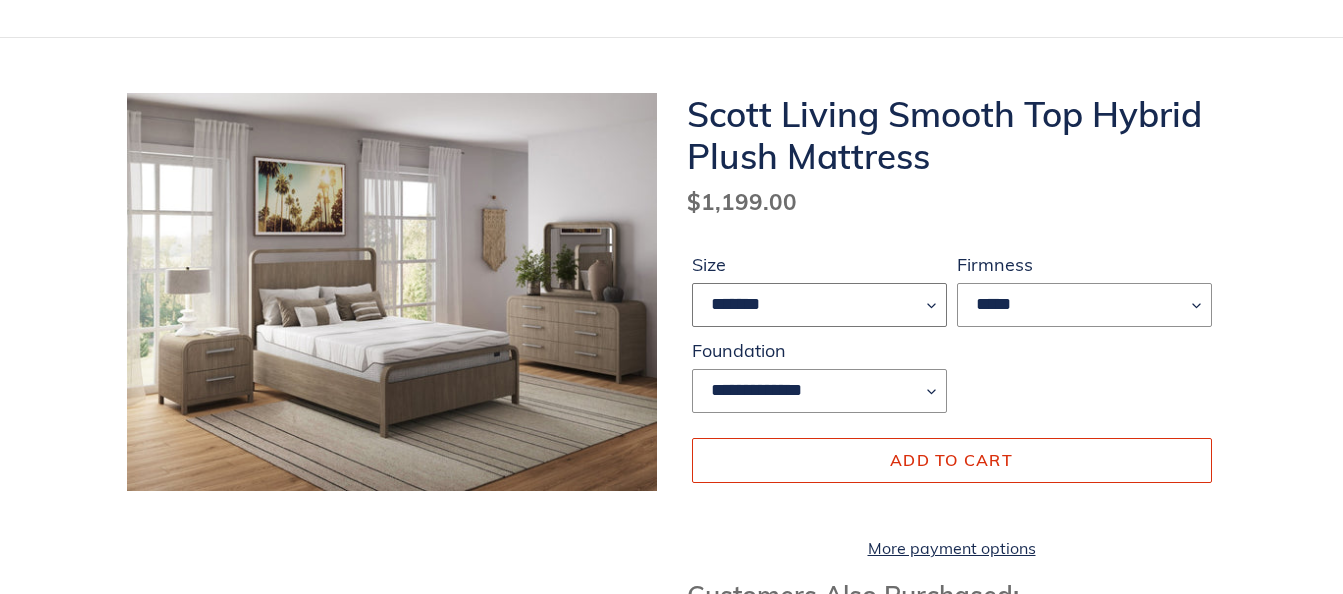 select on "*****" 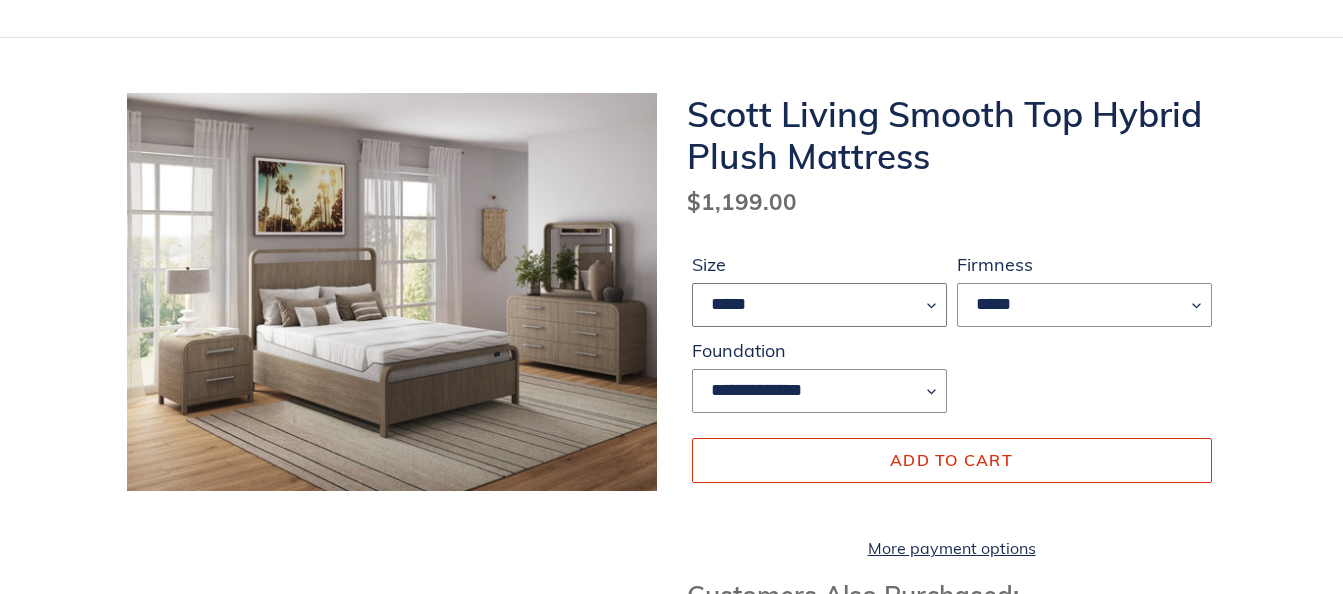click on "******* **** ***** ****" at bounding box center [819, 305] 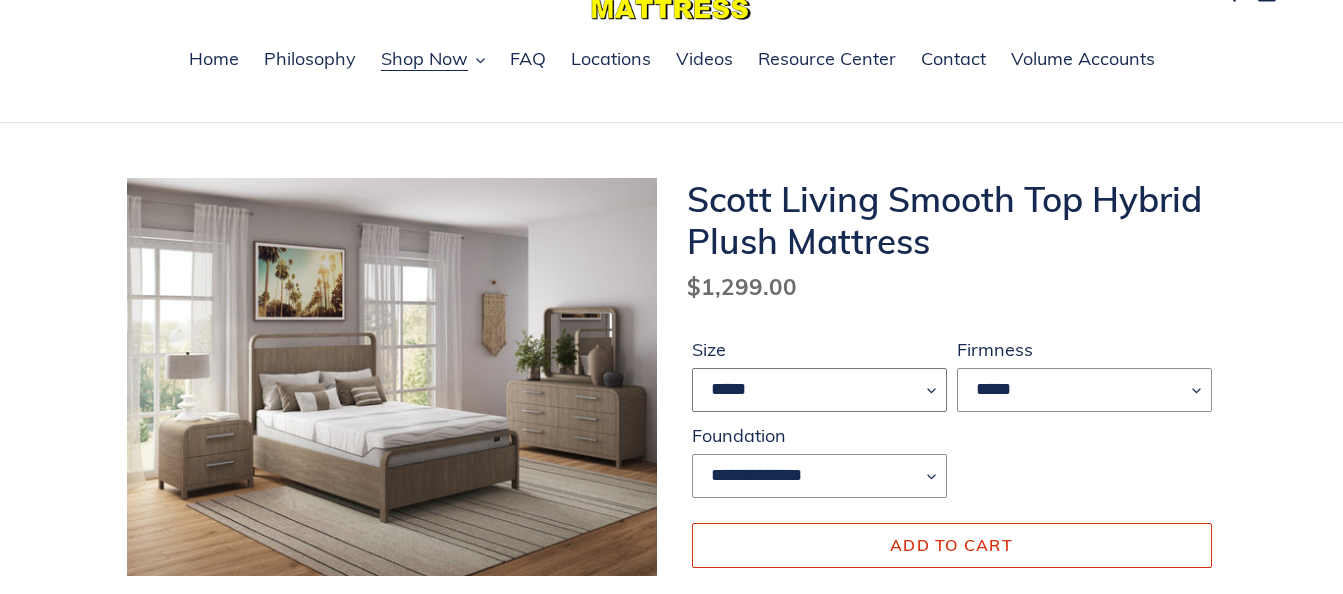 scroll, scrollTop: 0, scrollLeft: 0, axis: both 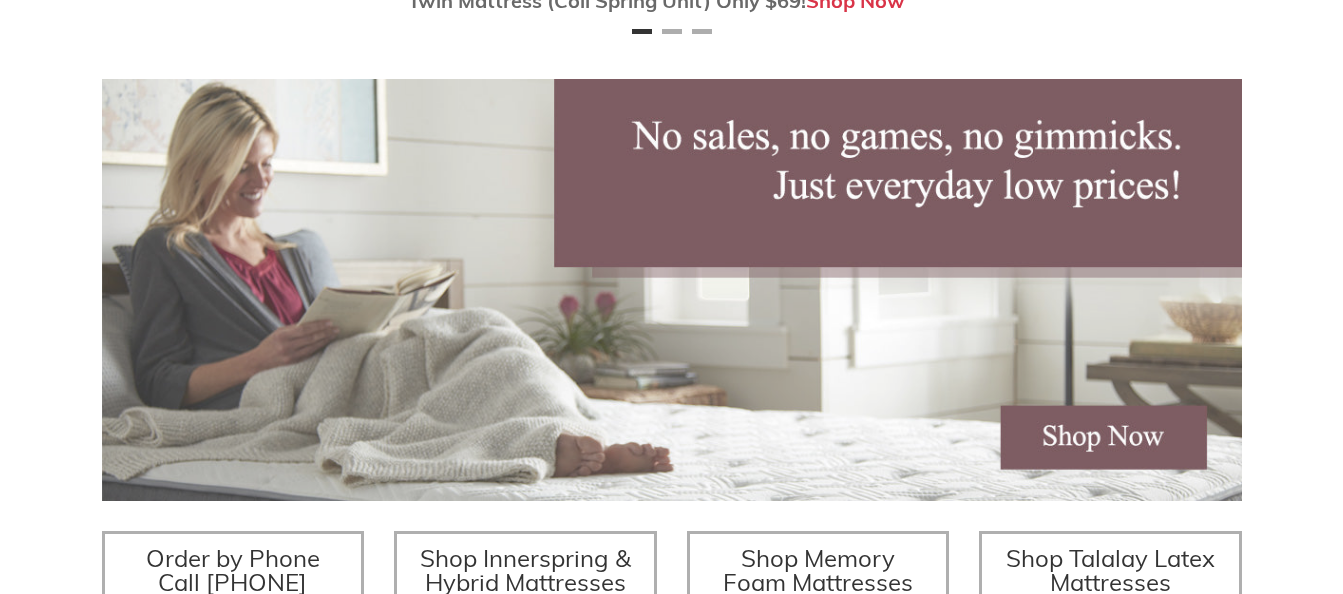 click at bounding box center [672, 290] 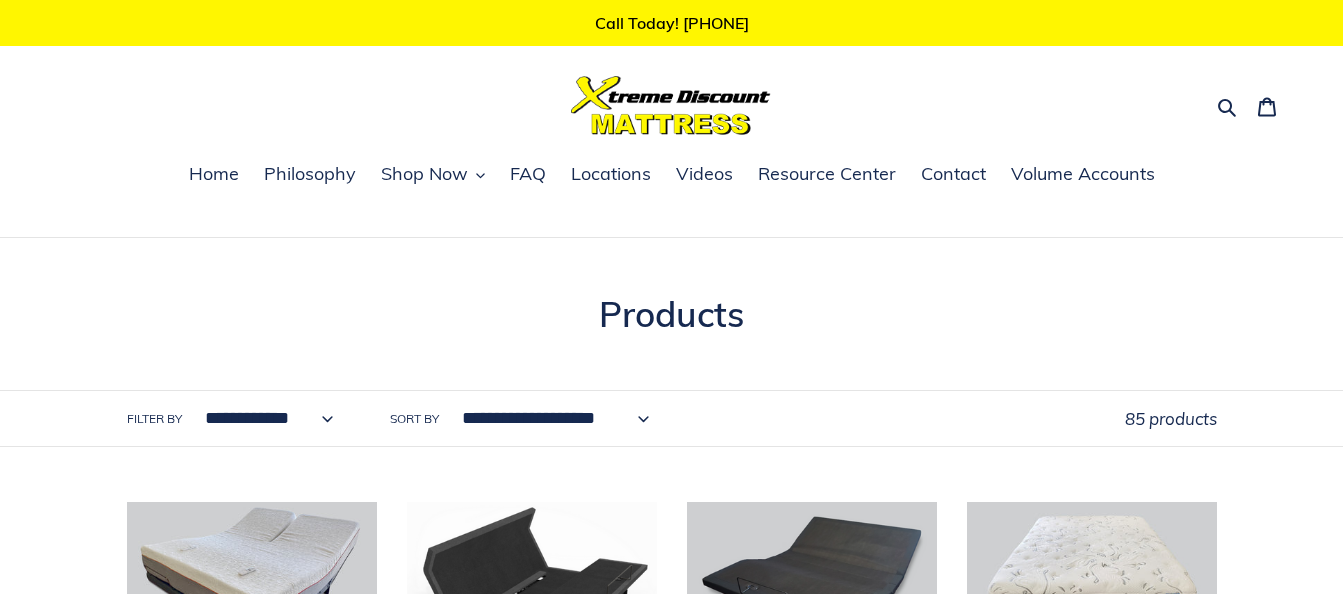 scroll, scrollTop: 0, scrollLeft: 0, axis: both 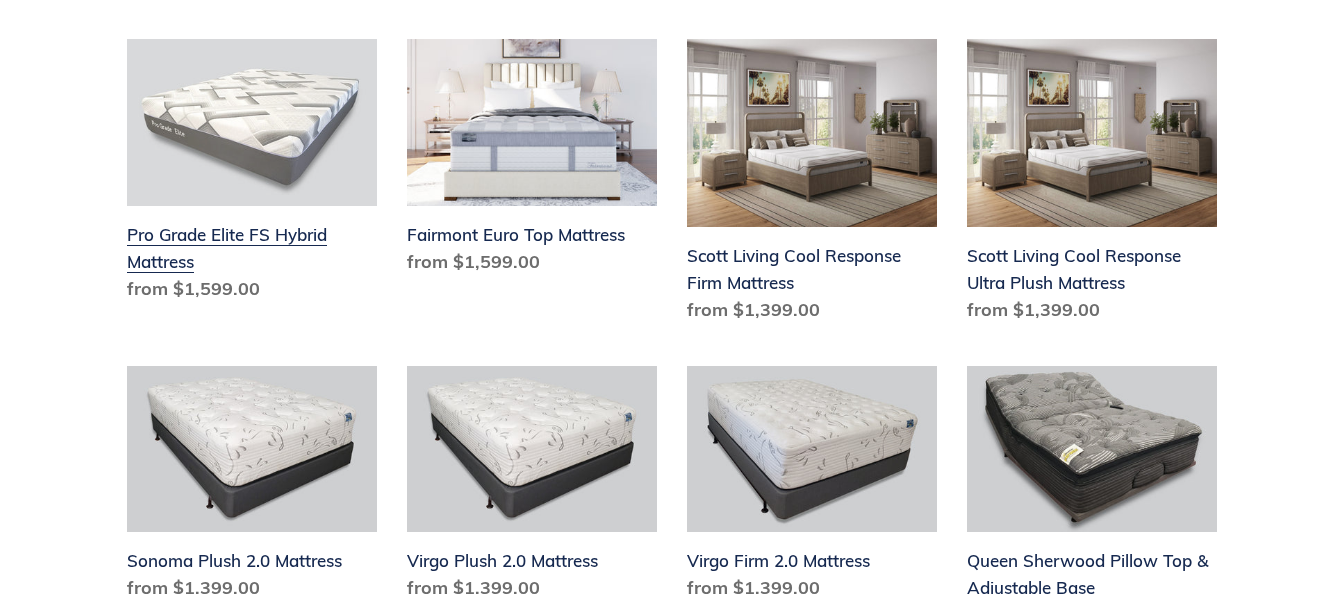 click on "Pro Grade Elite FS Hybrid Mattress" at bounding box center [252, 174] 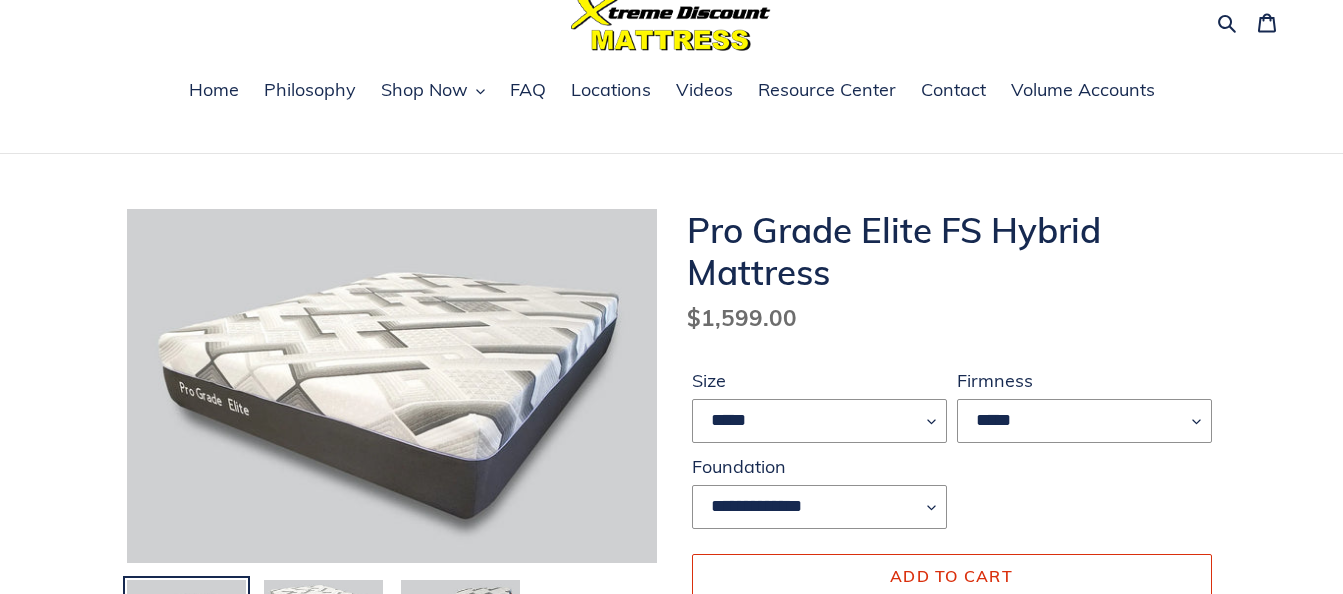 scroll, scrollTop: 200, scrollLeft: 0, axis: vertical 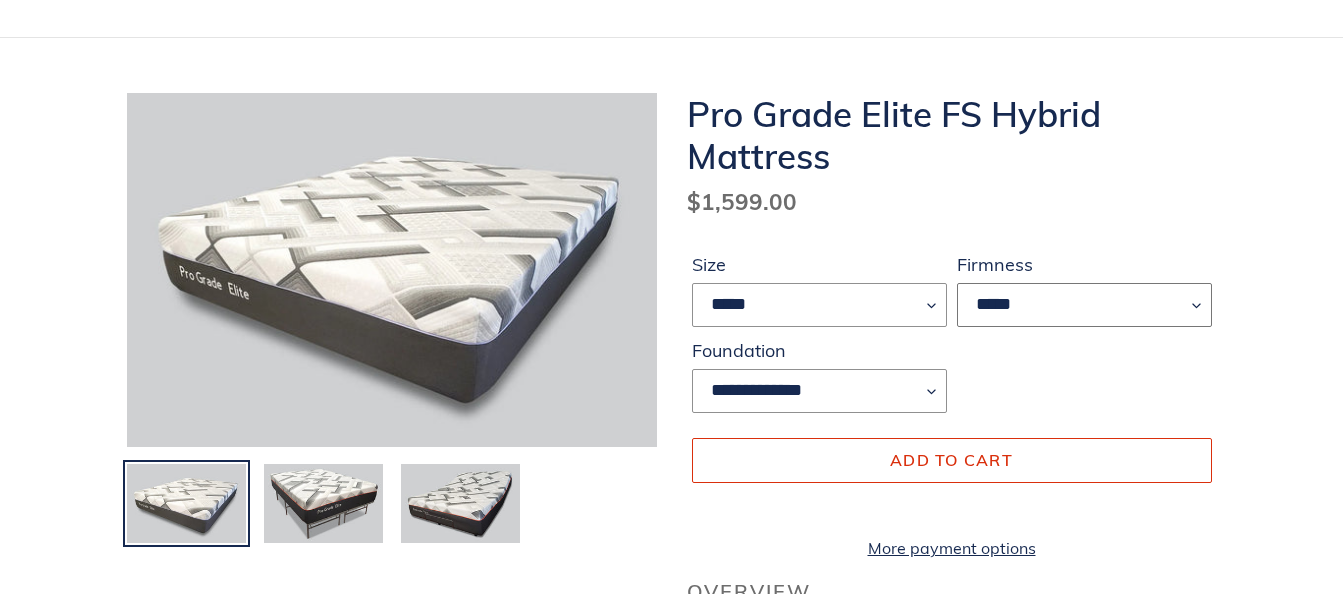 click on "*****" at bounding box center [1084, 305] 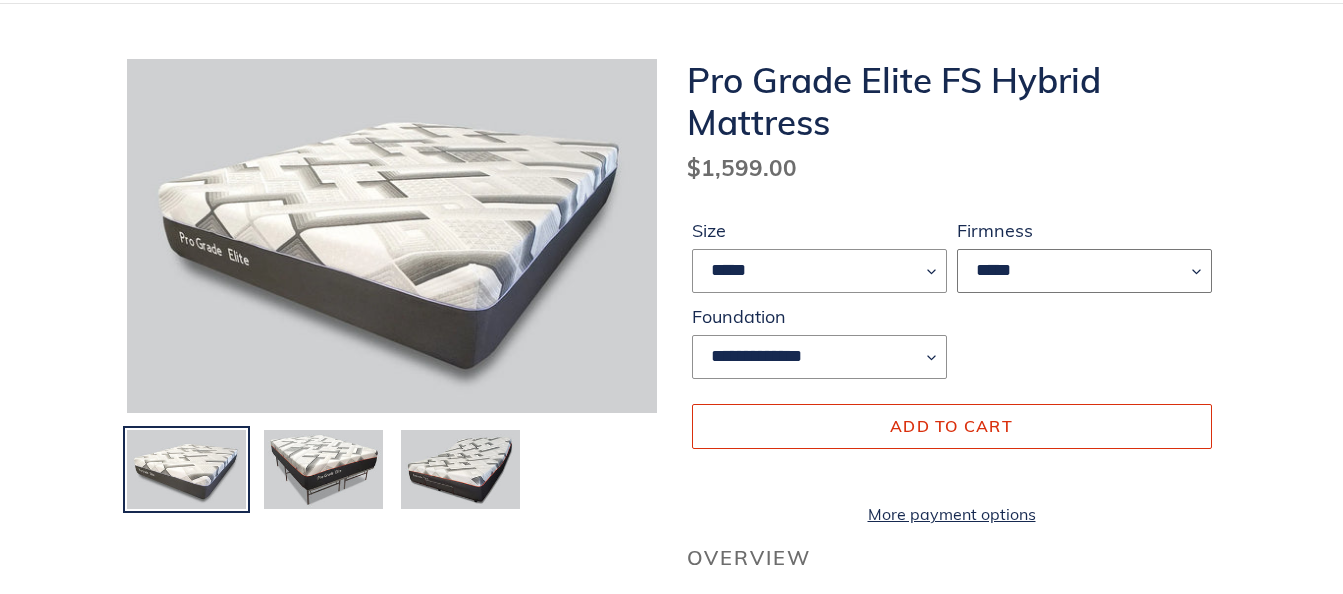 scroll, scrollTop: 200, scrollLeft: 0, axis: vertical 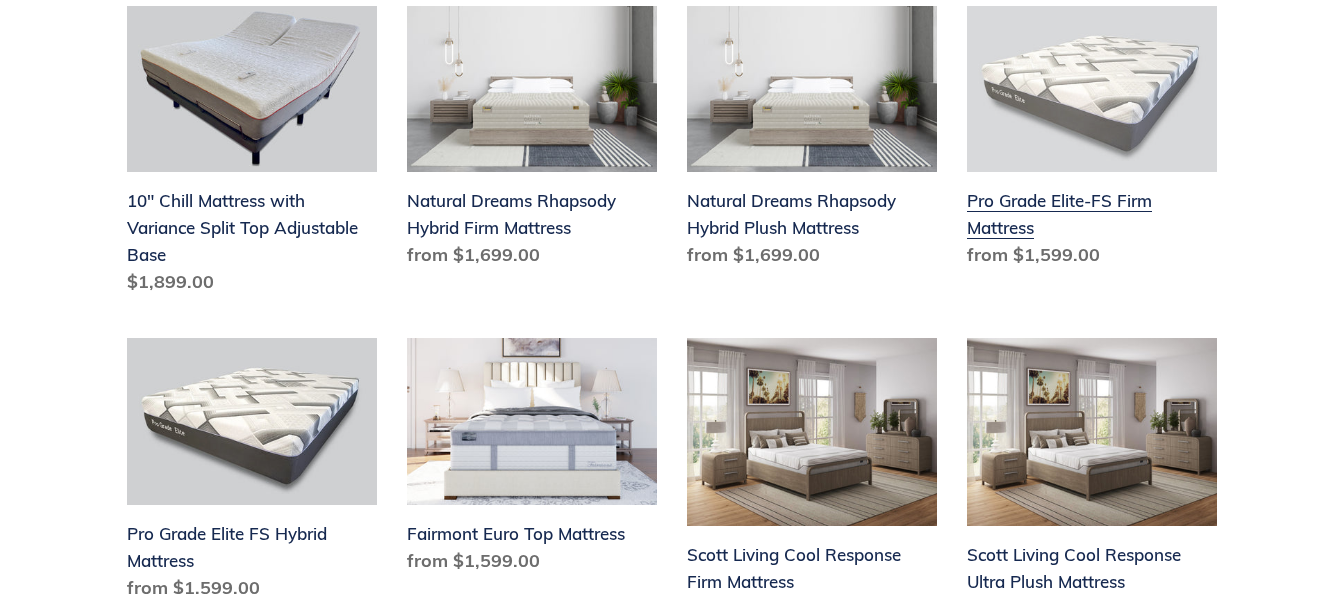click on "Pro Grade Elite-FS Firm Mattress" at bounding box center (1092, 141) 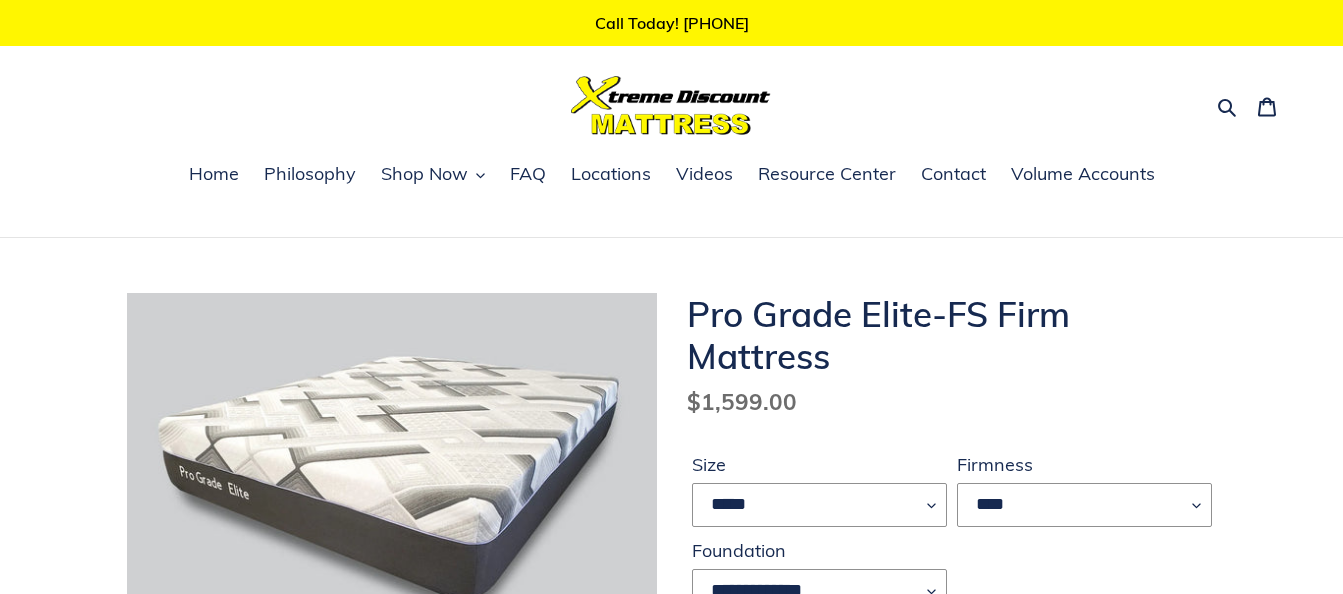 scroll, scrollTop: 0, scrollLeft: 0, axis: both 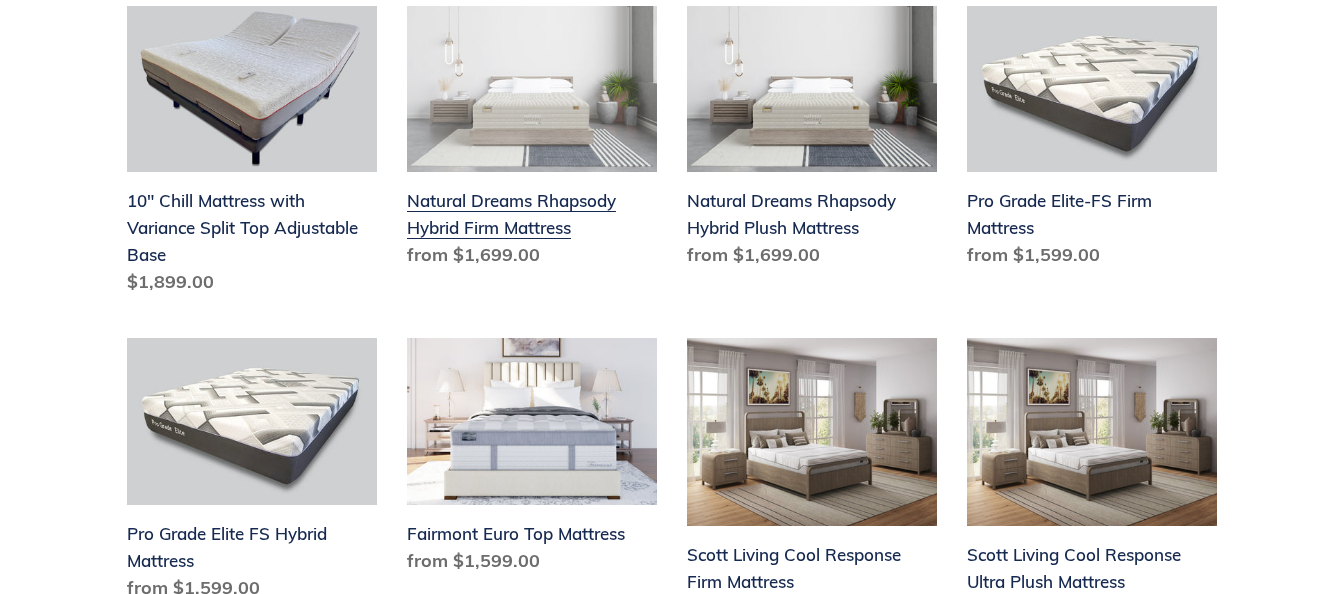 click on "Natural Dreams Rhapsody Hybrid Firm Mattress" at bounding box center [532, 141] 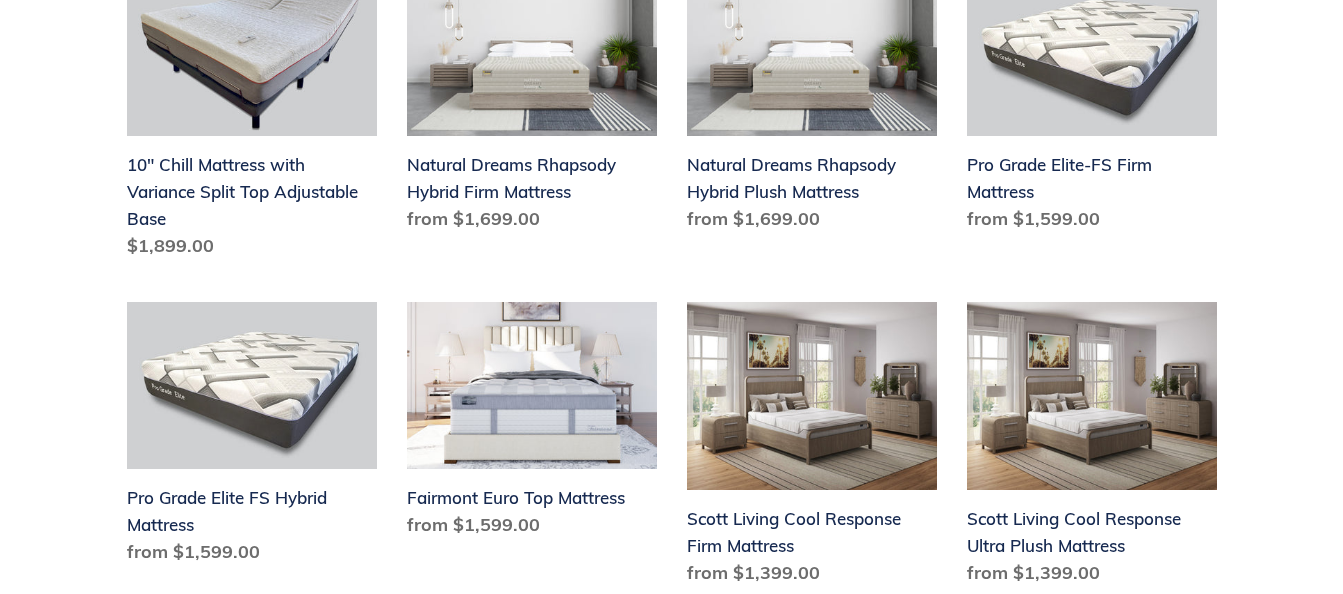 scroll, scrollTop: 1172, scrollLeft: 0, axis: vertical 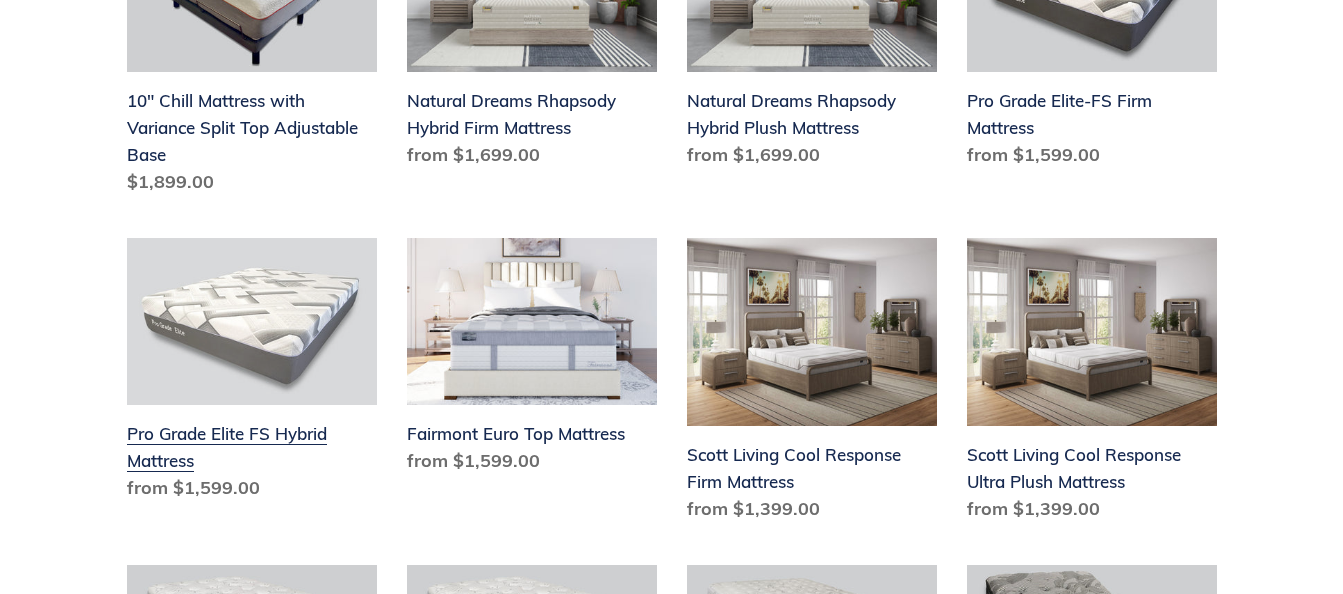 click on "Pro Grade Elite FS Hybrid Mattress" at bounding box center (252, 373) 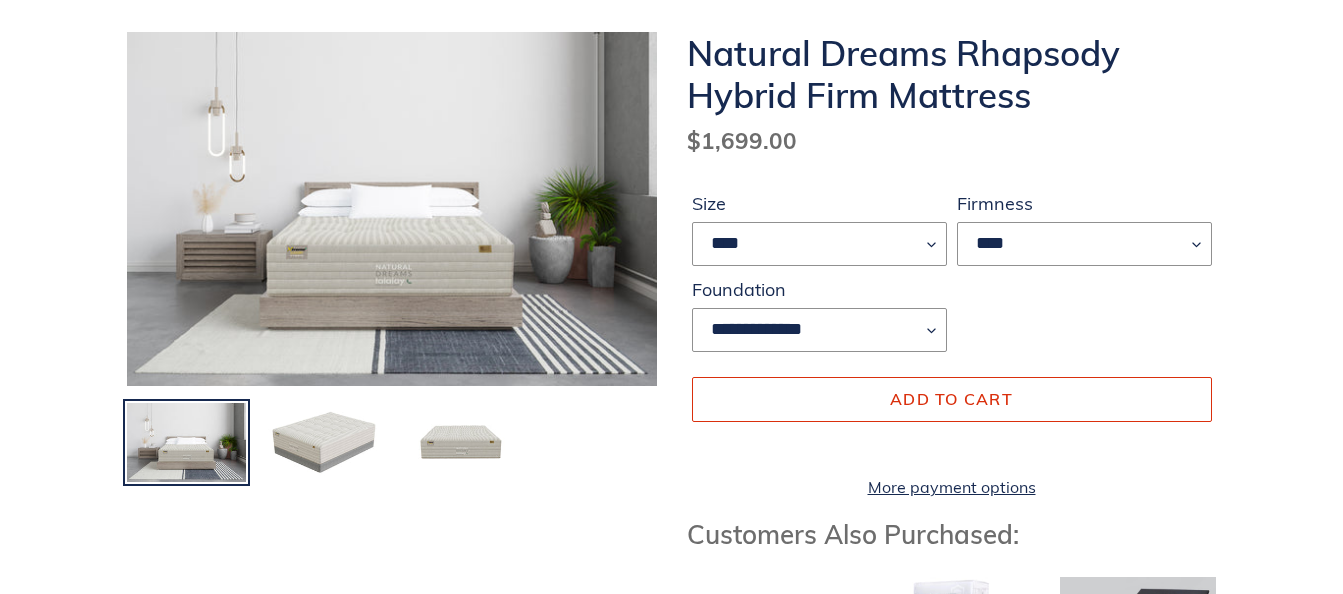 scroll, scrollTop: 300, scrollLeft: 0, axis: vertical 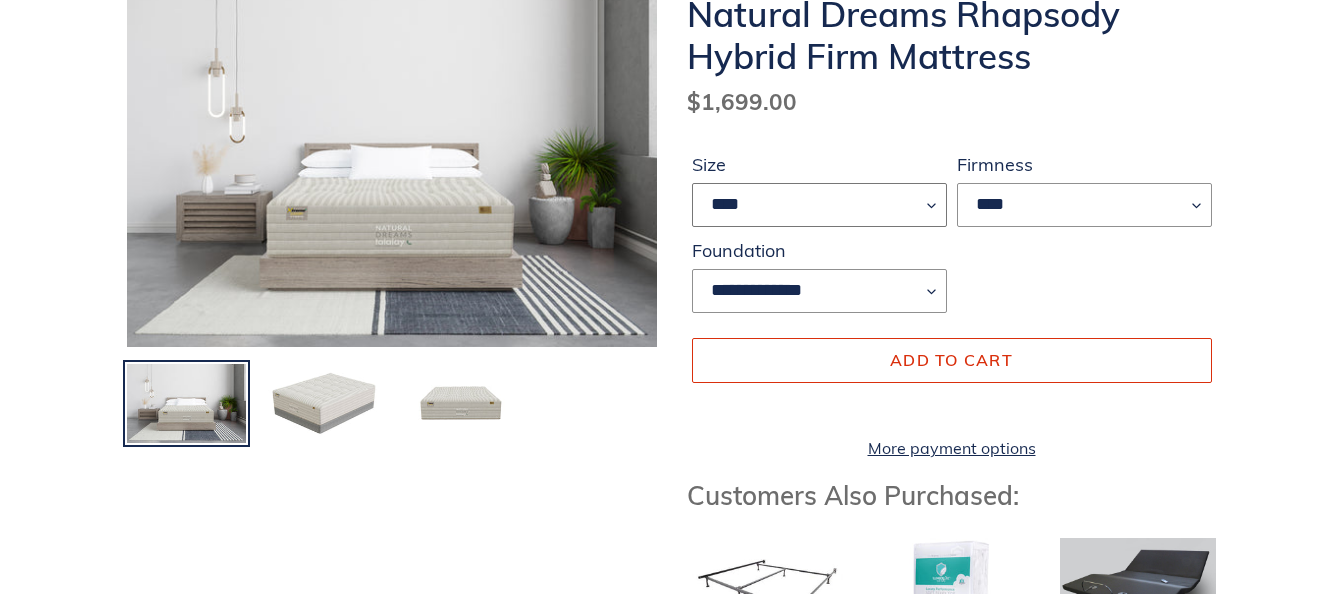 click on "**** ******* **** ***** ****" at bounding box center [819, 205] 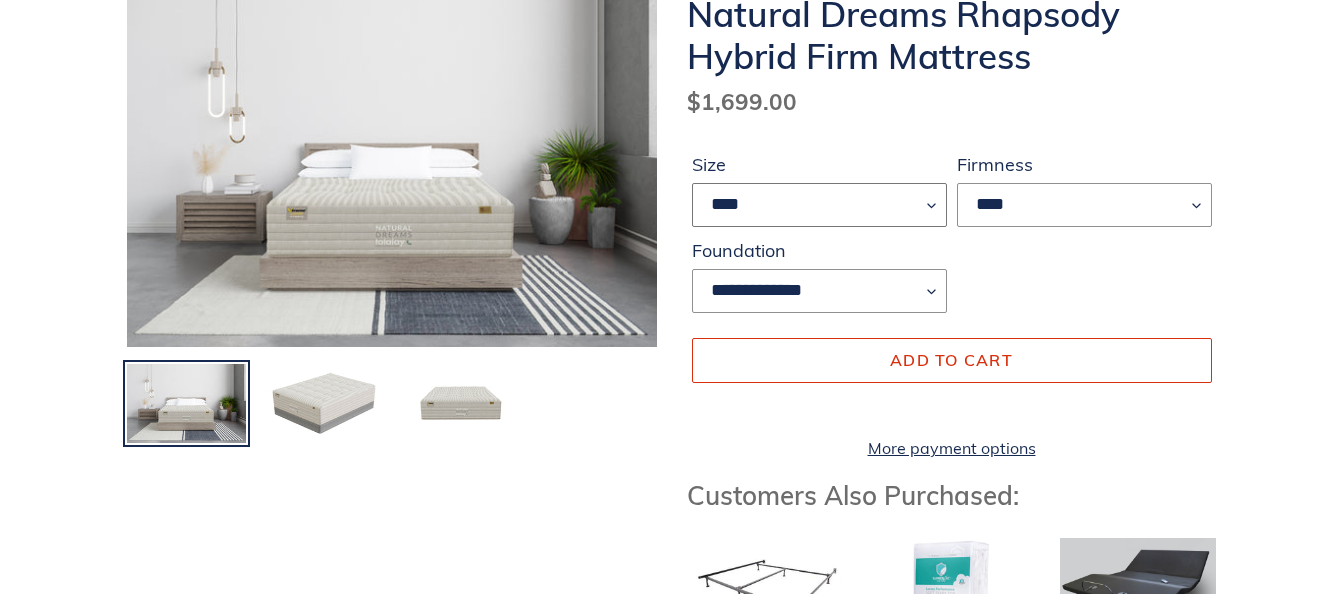 select on "****" 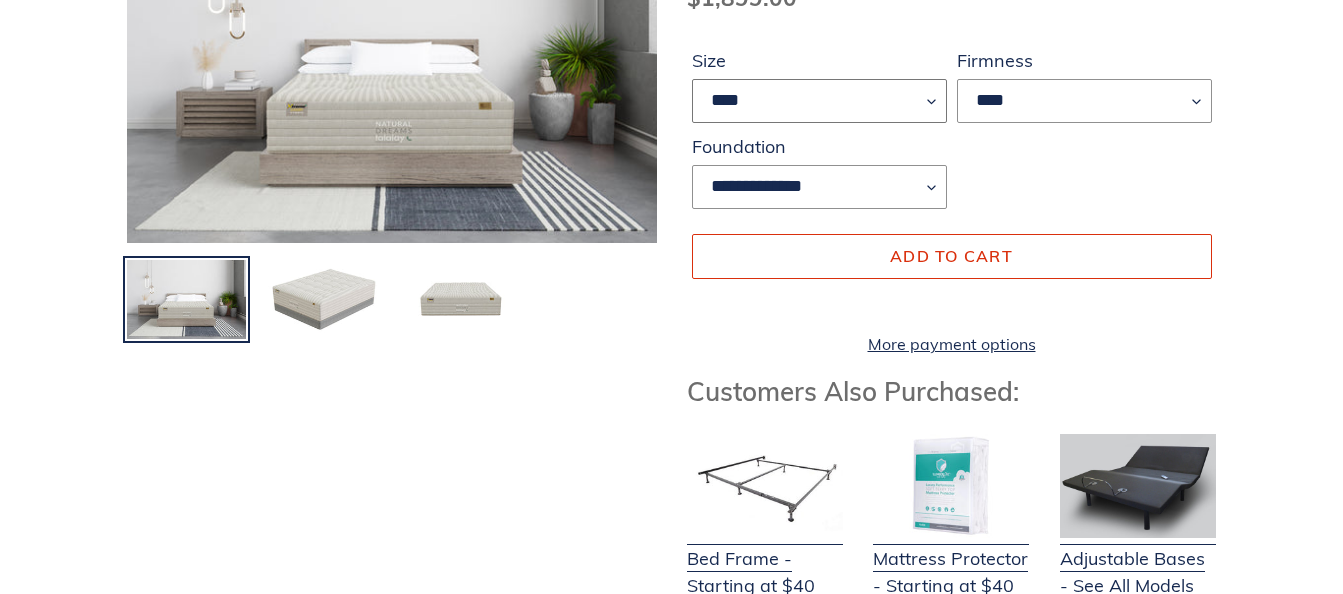 scroll, scrollTop: 400, scrollLeft: 0, axis: vertical 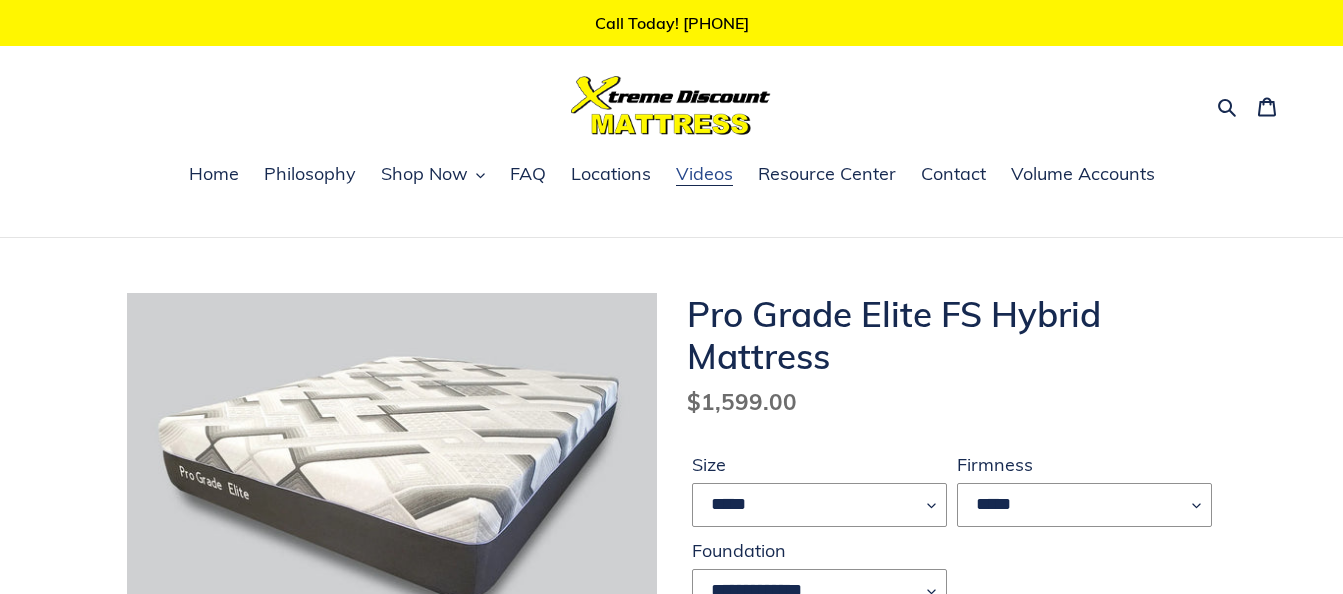 click on "Videos" at bounding box center [704, 174] 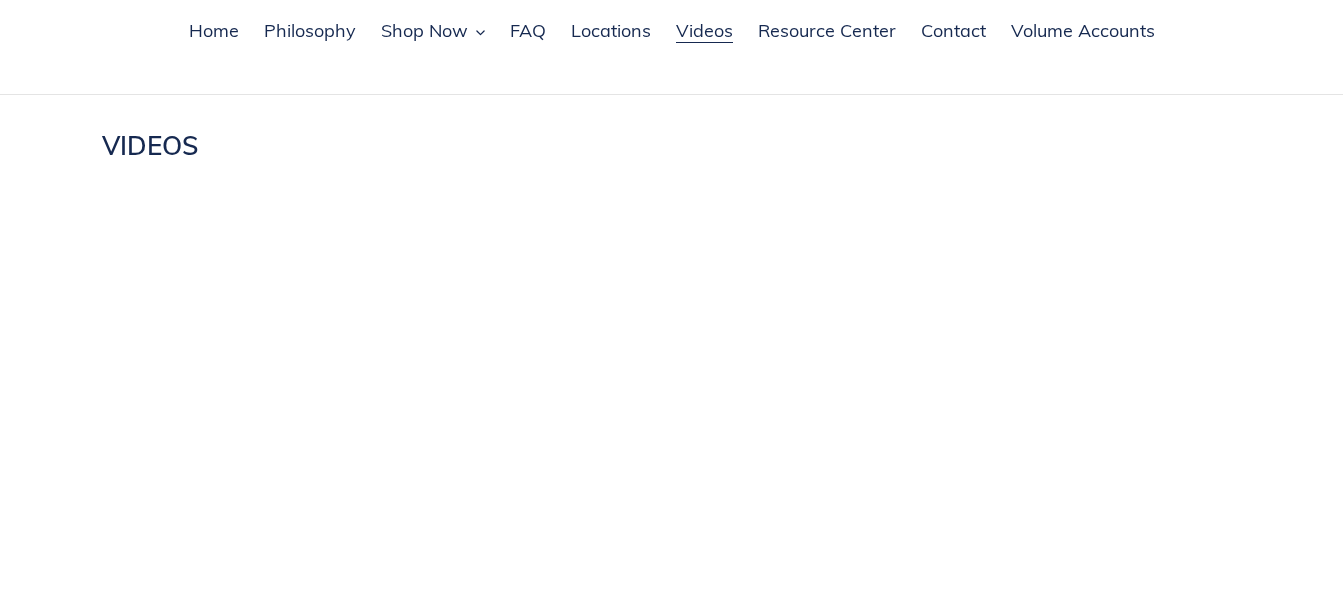 scroll, scrollTop: 200, scrollLeft: 0, axis: vertical 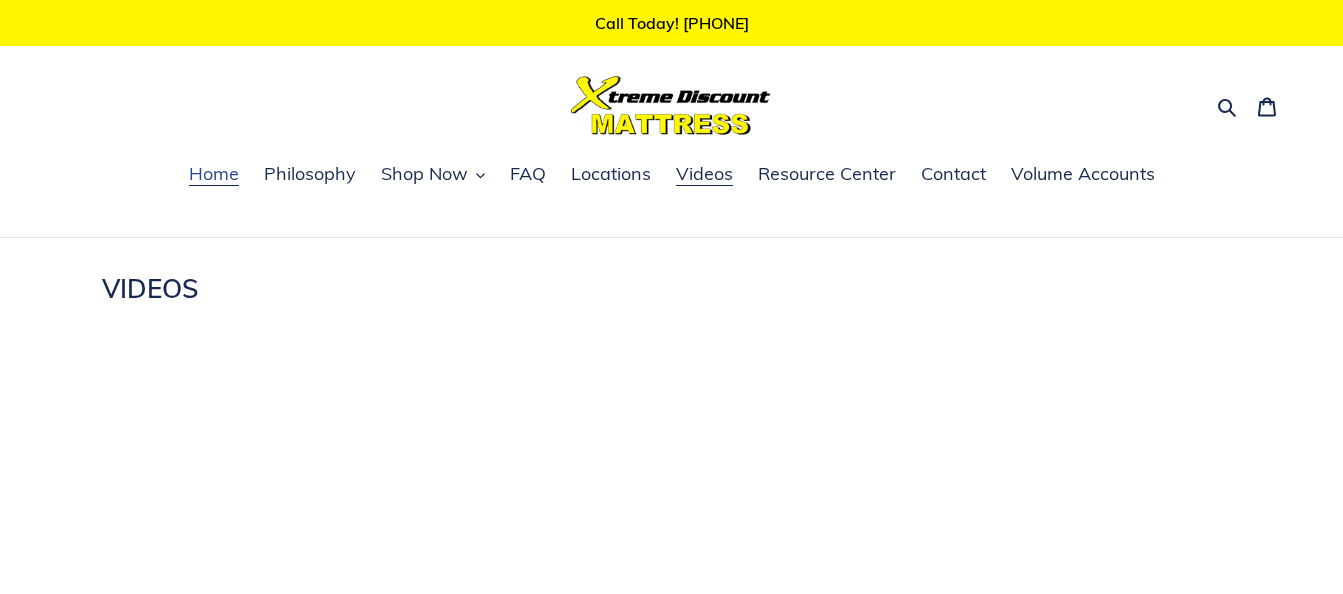 click on "Home" at bounding box center [214, 174] 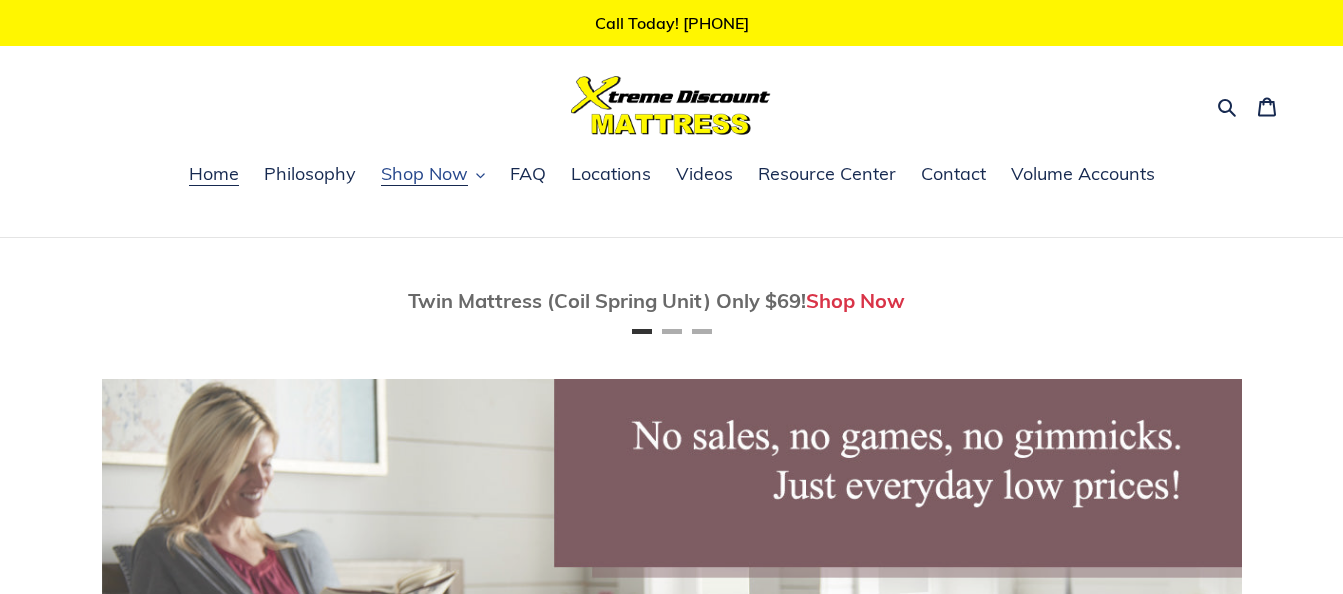 scroll, scrollTop: 0, scrollLeft: 0, axis: both 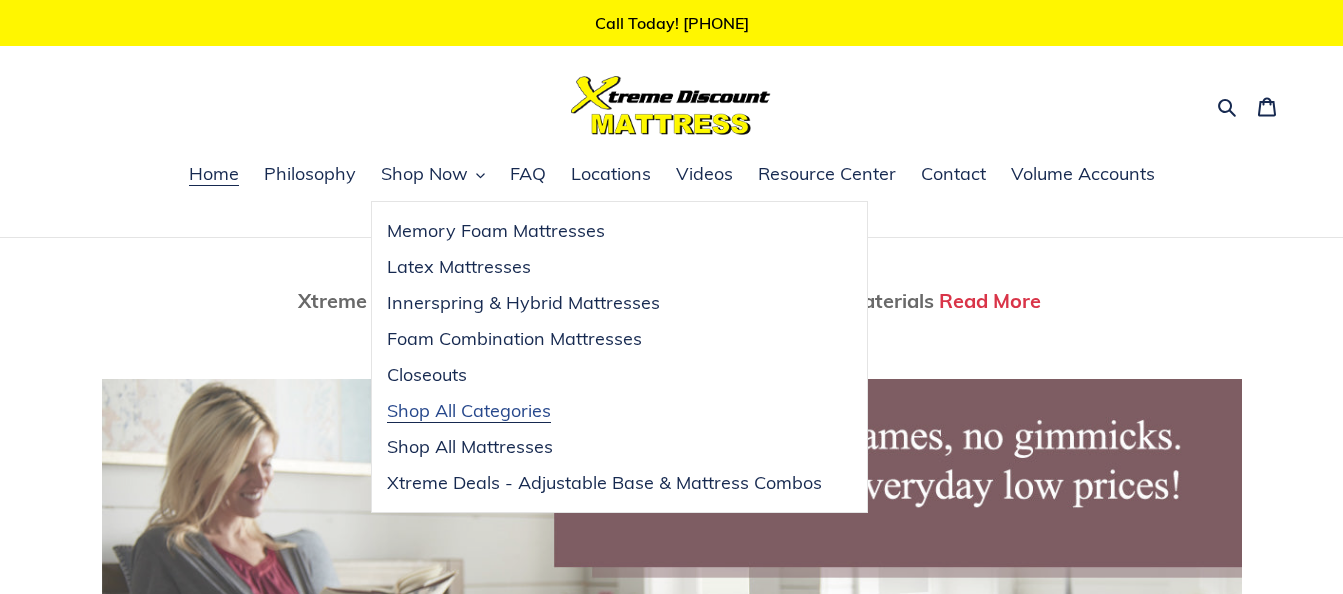 click on "Shop All Categories" at bounding box center (469, 411) 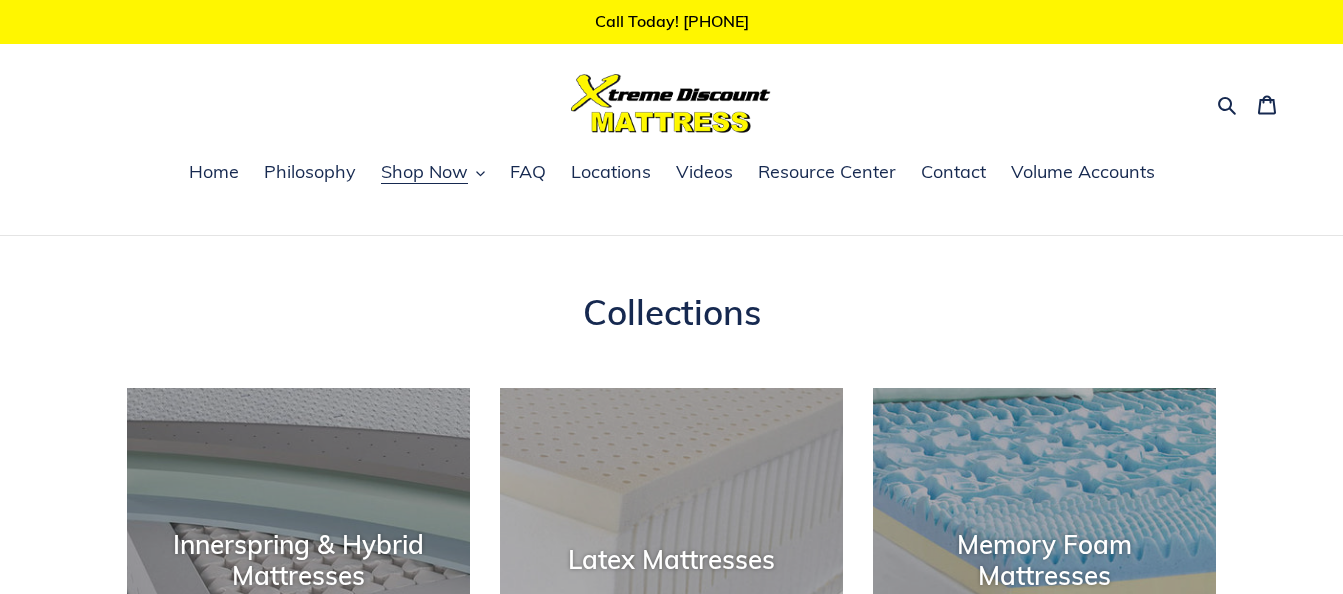scroll, scrollTop: 0, scrollLeft: 0, axis: both 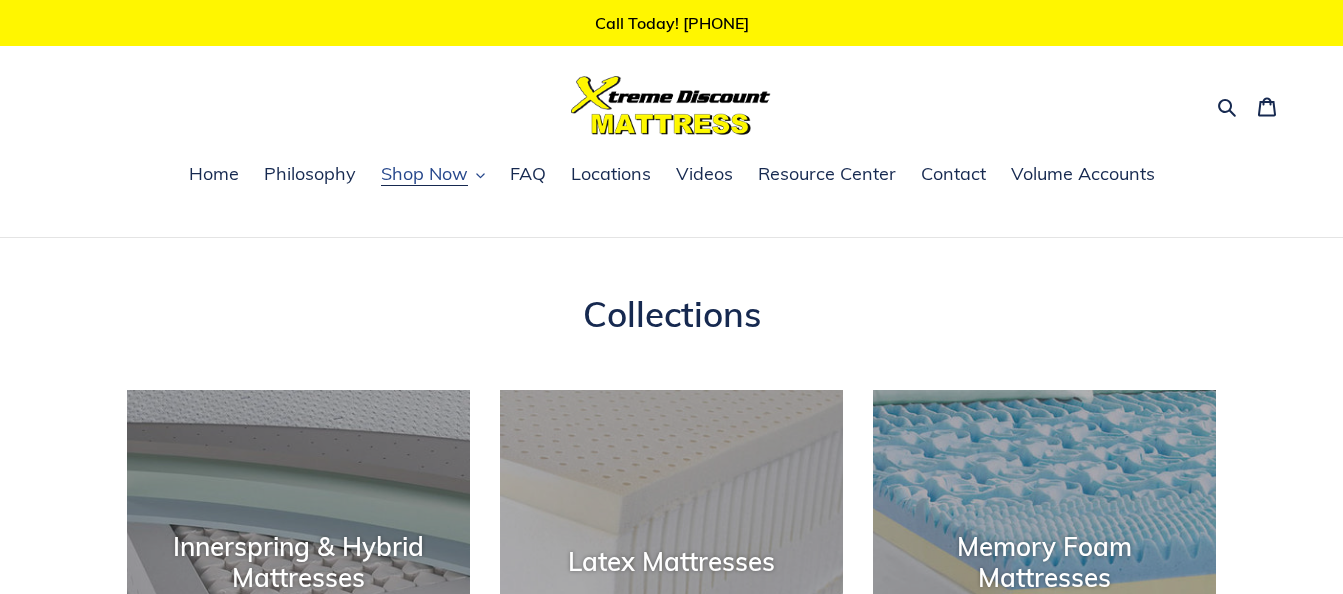 click on "Shop Now" at bounding box center [424, 174] 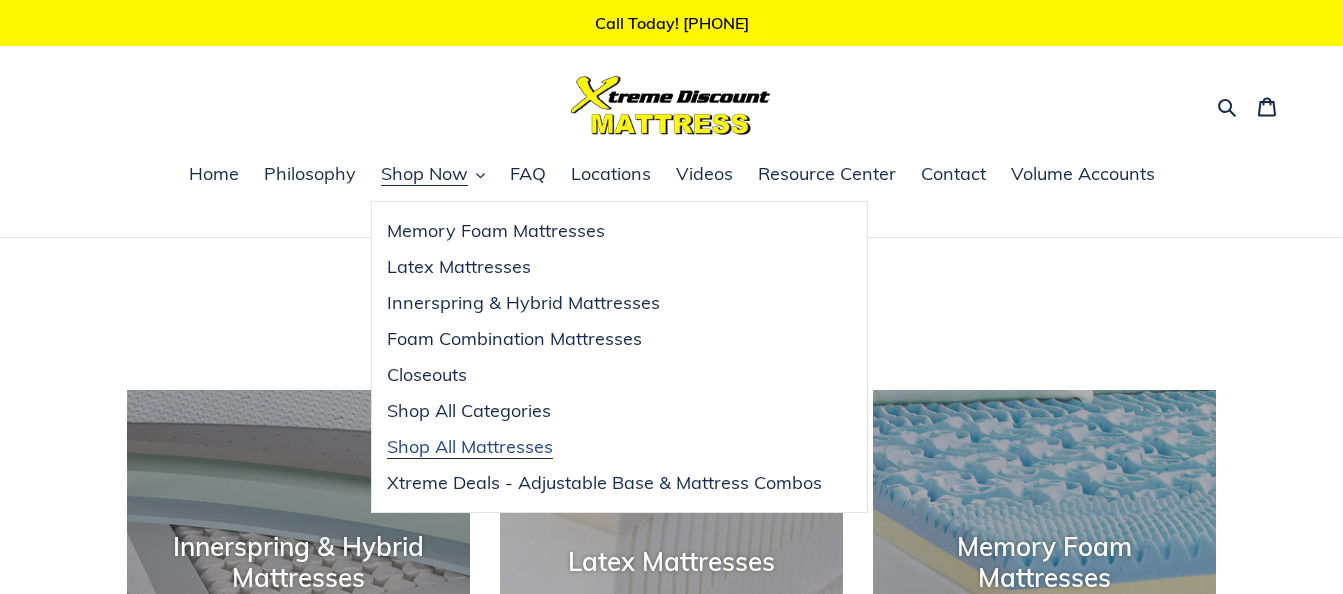 click on "Shop All Mattresses" at bounding box center (470, 447) 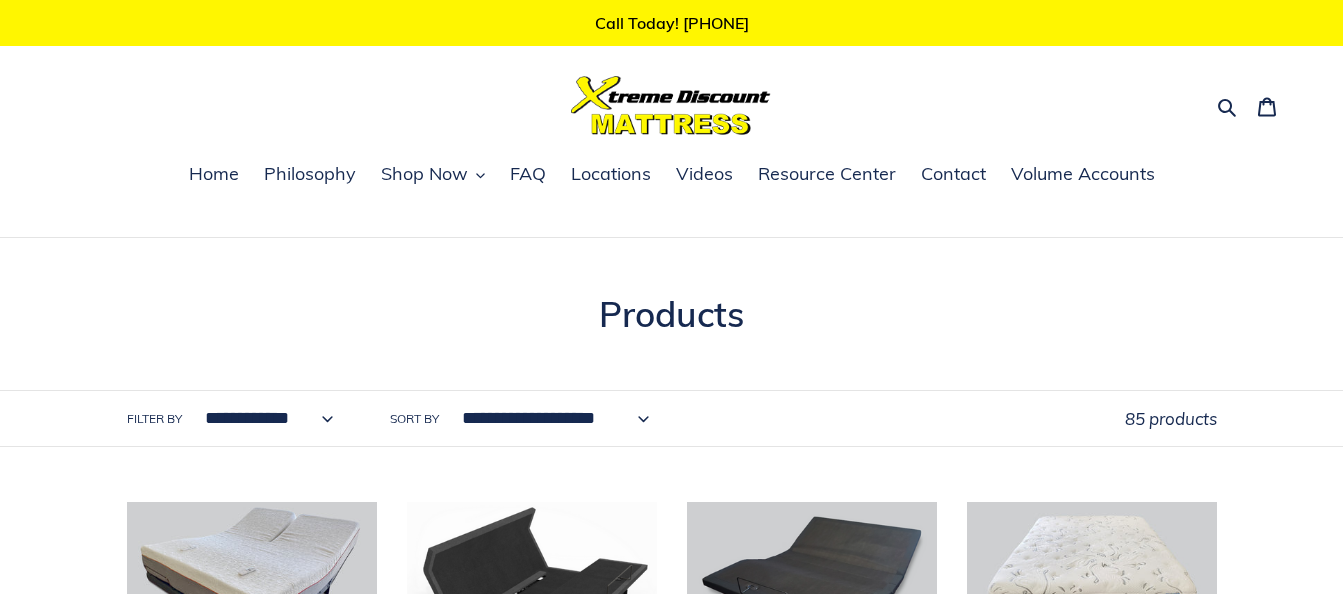 scroll, scrollTop: 0, scrollLeft: 0, axis: both 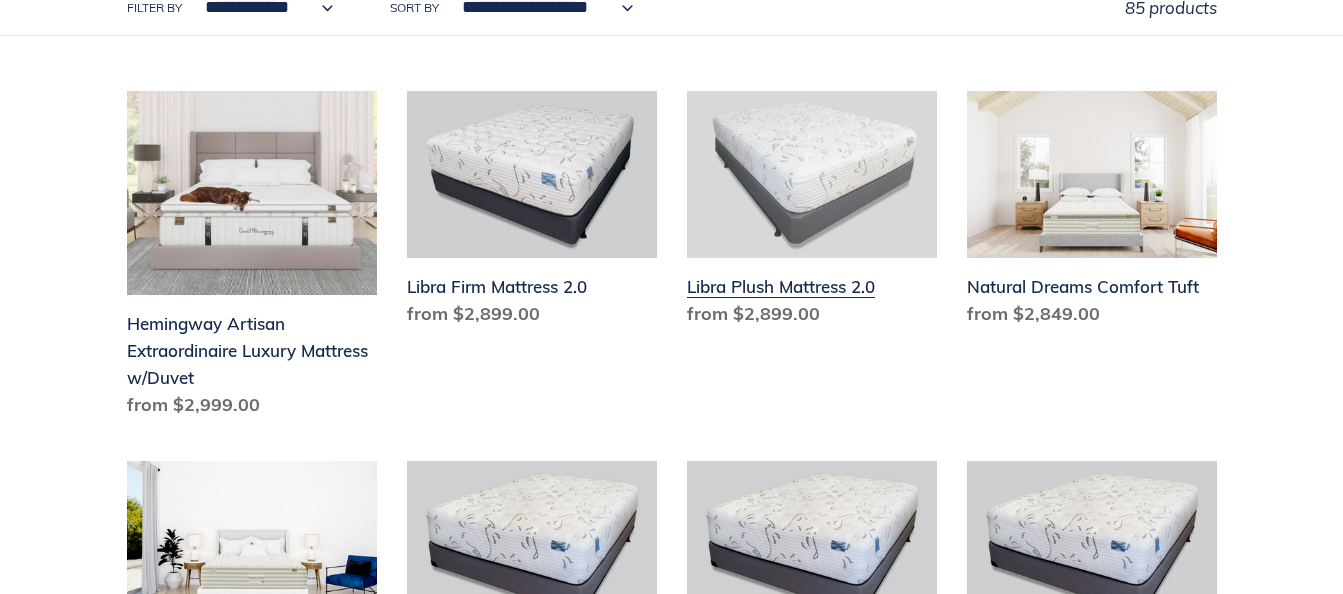 click on "Libra Plush Mattress 2.0" at bounding box center (812, 213) 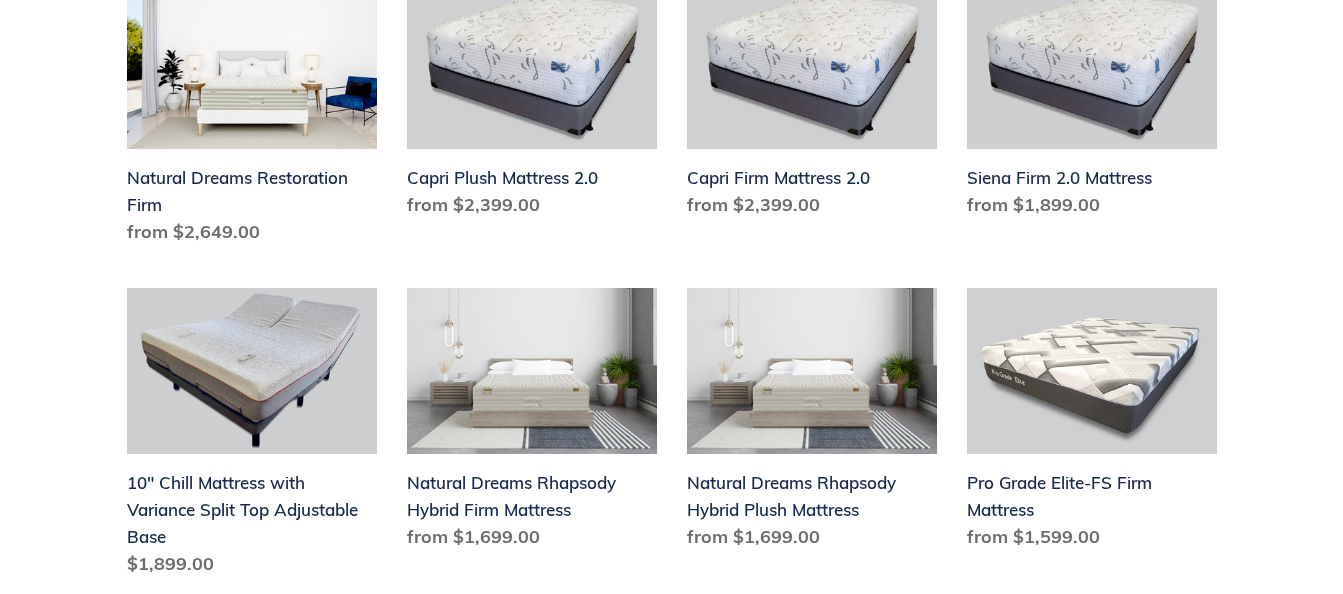 scroll, scrollTop: 1048, scrollLeft: 0, axis: vertical 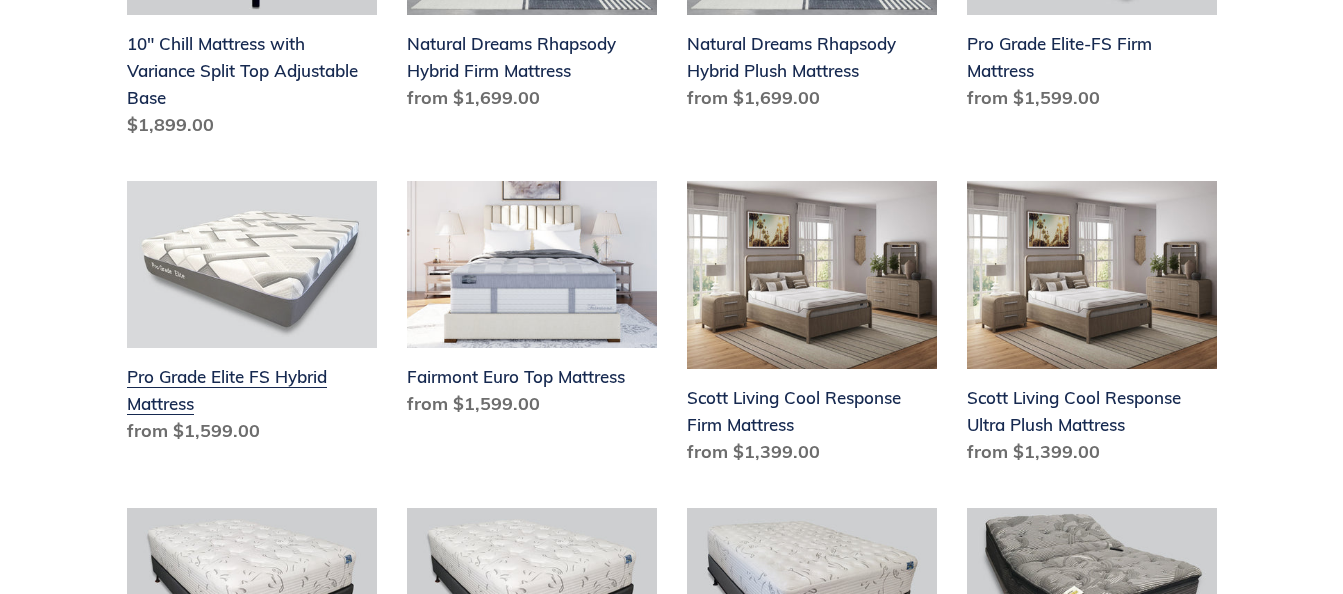 click on "Pro Grade Elite FS Hybrid Mattress" at bounding box center (252, 316) 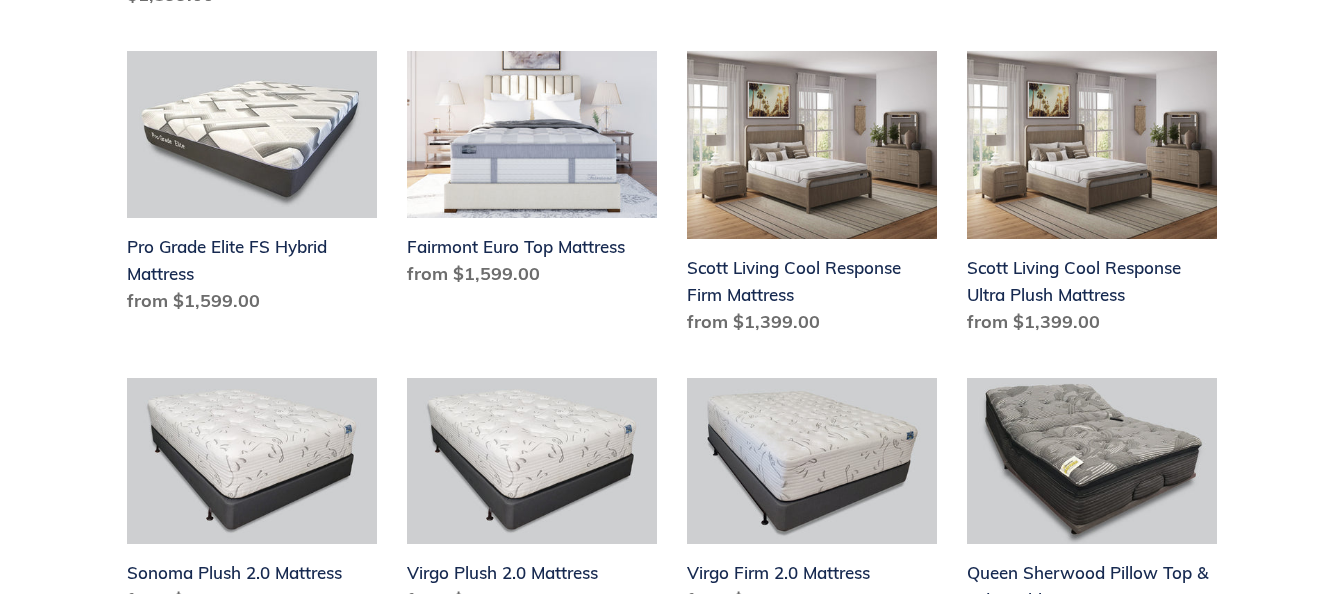 scroll, scrollTop: 1472, scrollLeft: 0, axis: vertical 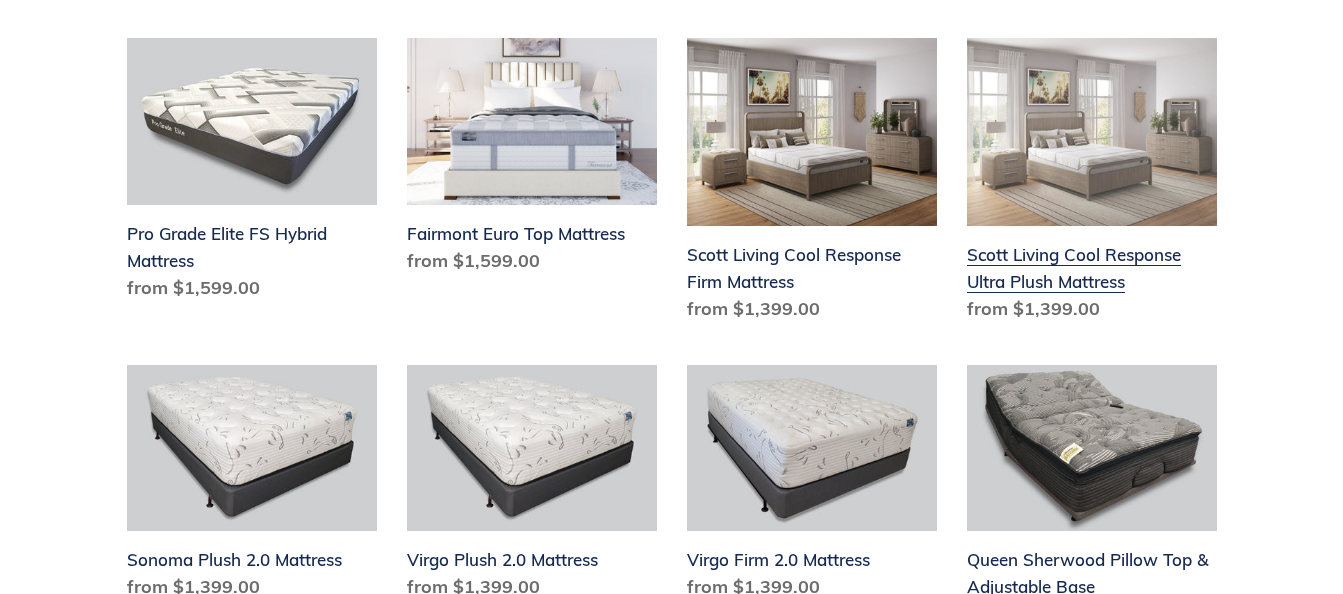click on "Scott Living Cool Response Ultra Plush Mattress" at bounding box center [1092, 184] 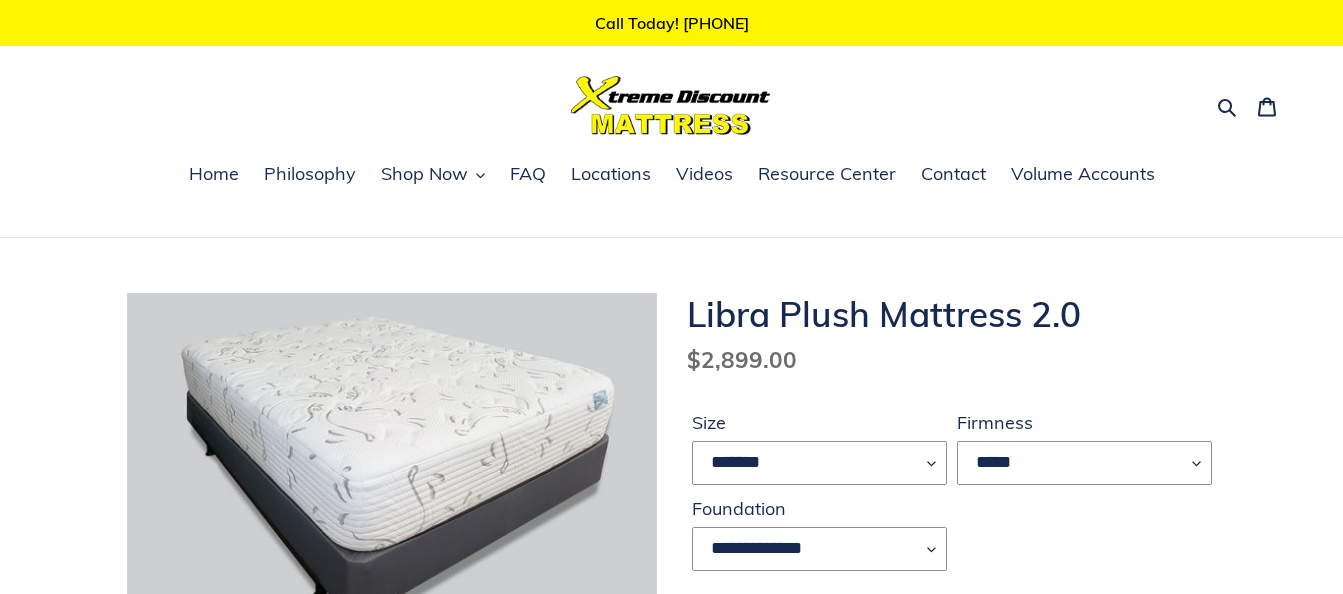 scroll, scrollTop: 0, scrollLeft: 0, axis: both 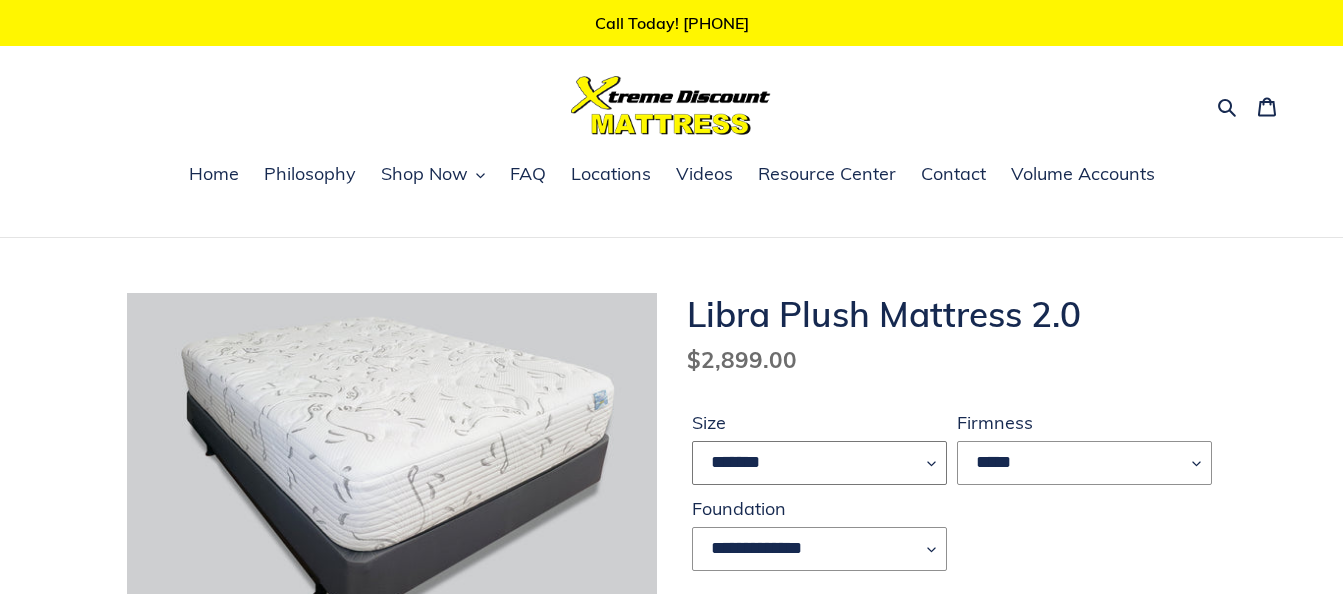 click on "******* **** ***** ****" at bounding box center [819, 463] 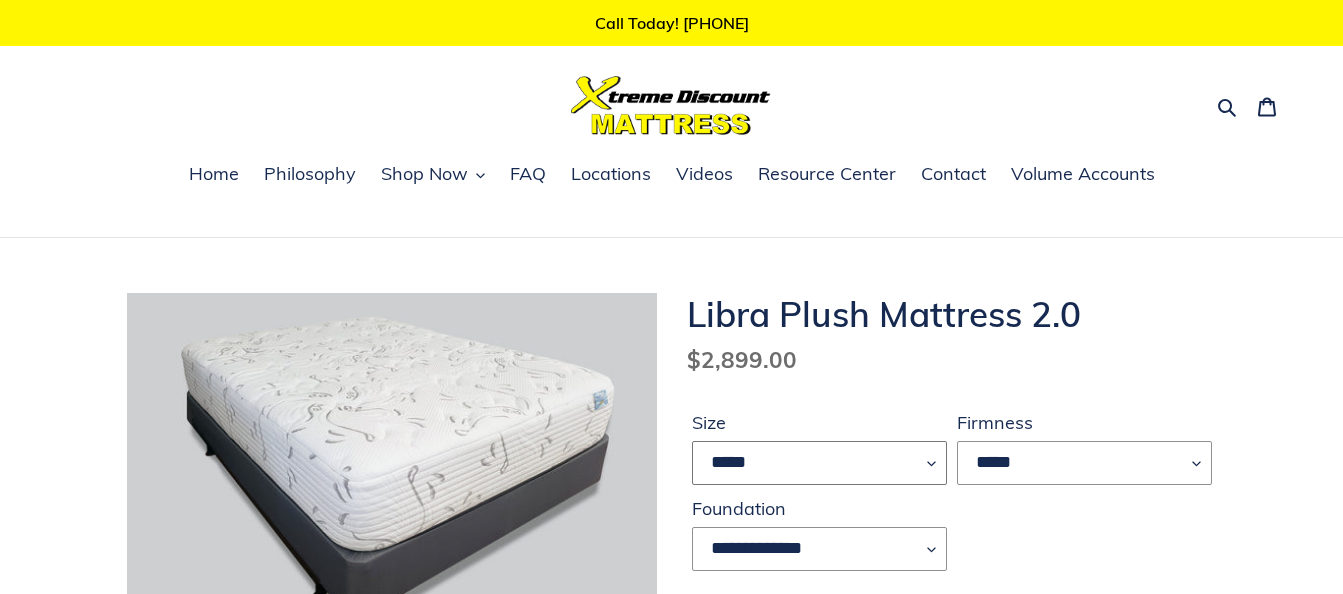 click on "******* **** ***** ****" at bounding box center [819, 463] 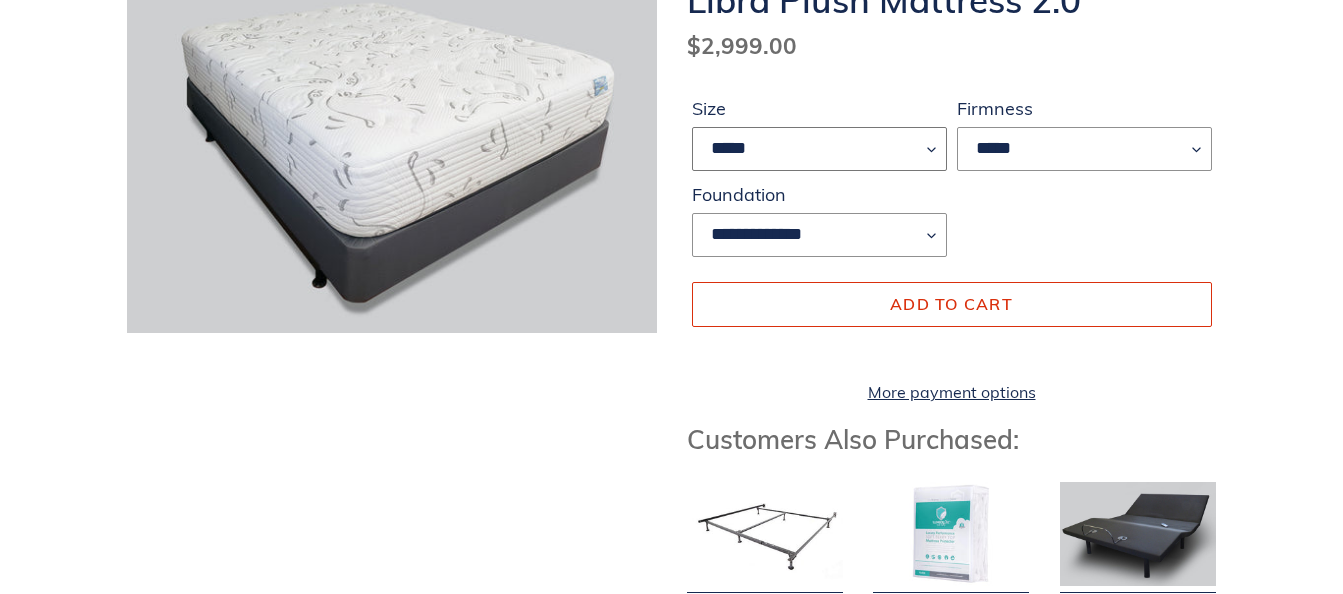 scroll, scrollTop: 336, scrollLeft: 0, axis: vertical 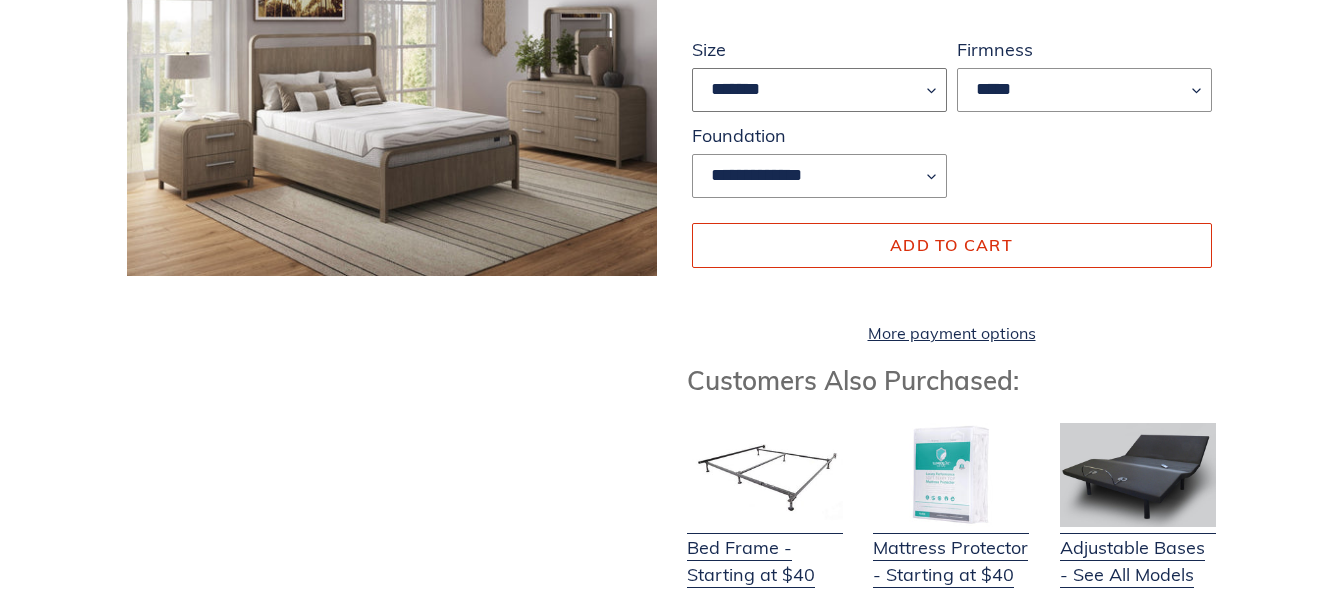 click on "******* **** ***** ****" at bounding box center [819, 90] 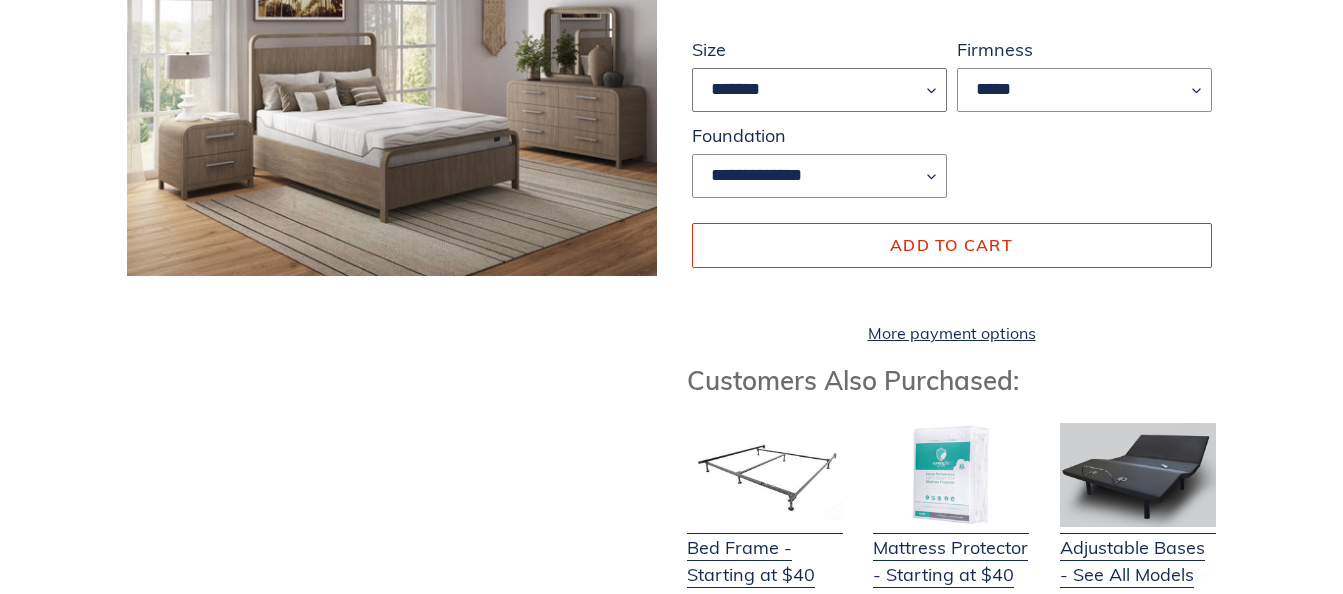 select on "*****" 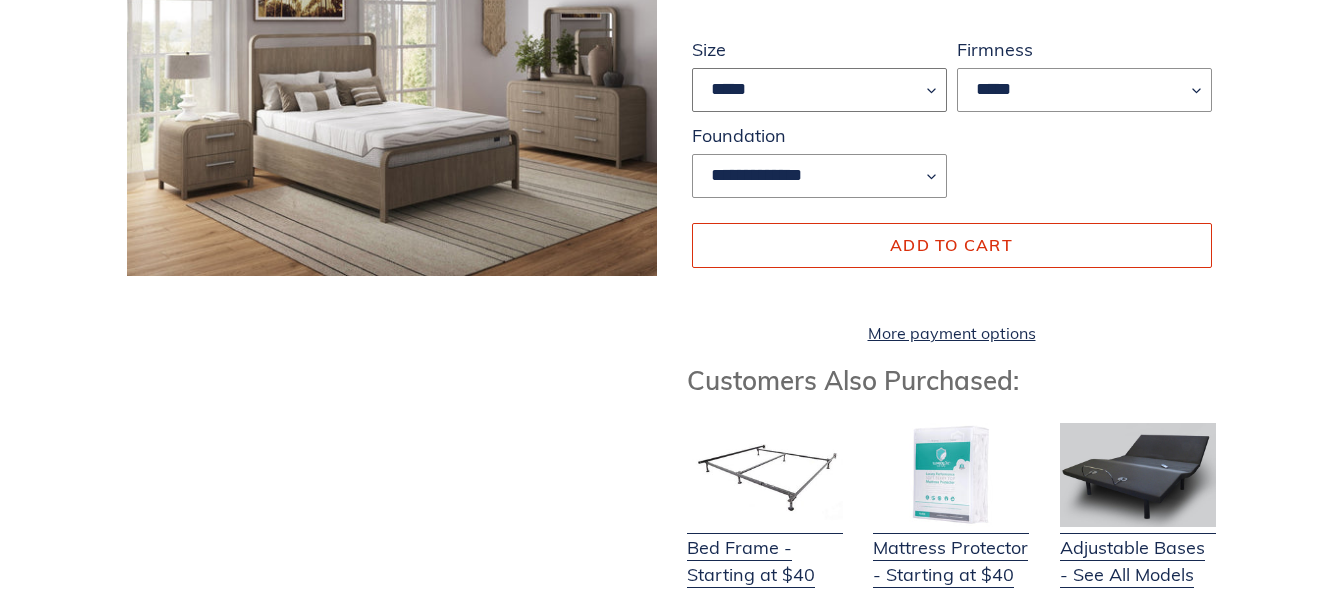 click on "******* **** ***** ****" at bounding box center [819, 90] 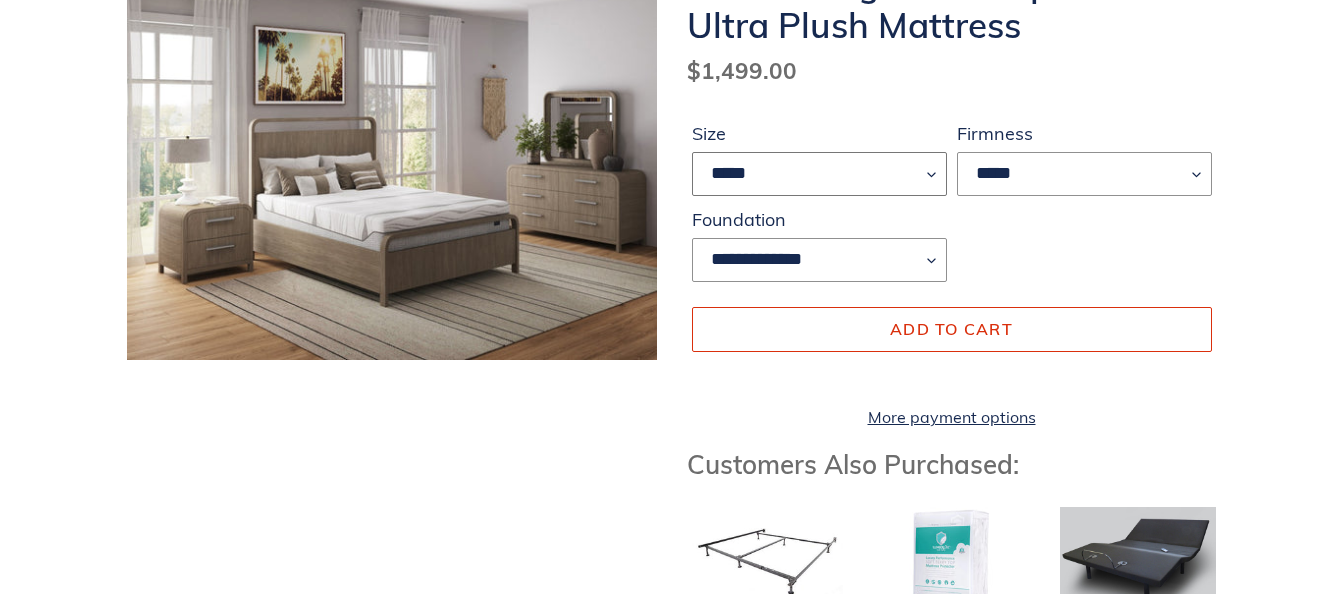 scroll, scrollTop: 215, scrollLeft: 0, axis: vertical 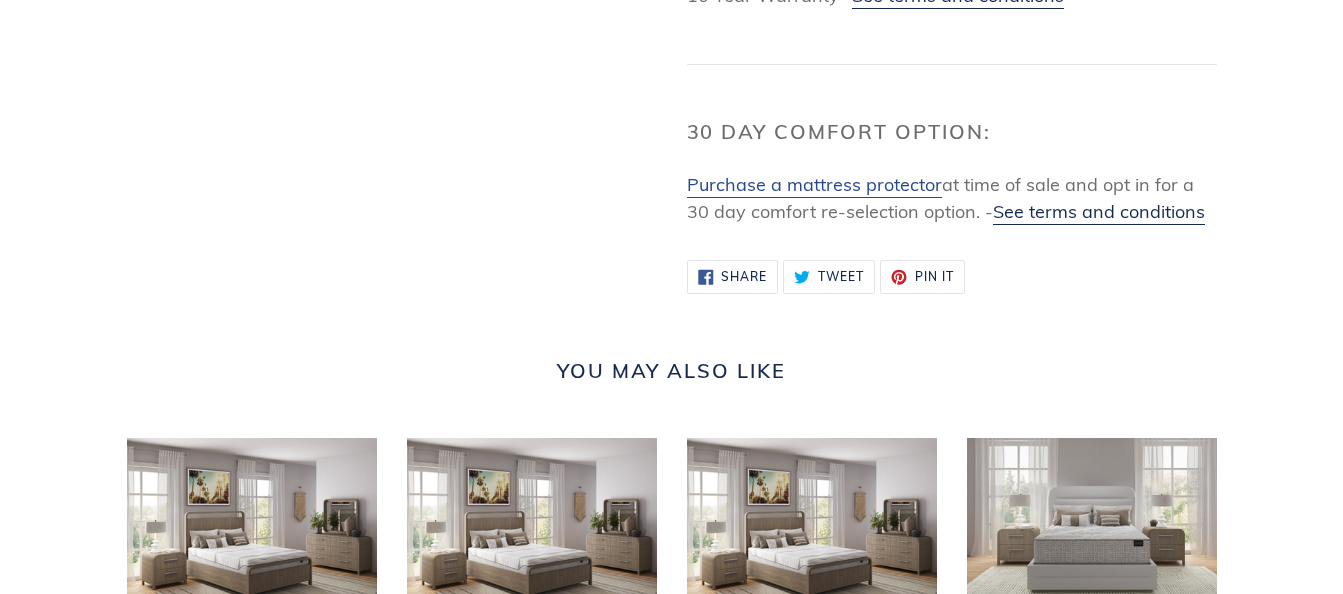 click on "Purchase a mattress protector" at bounding box center (814, 185) 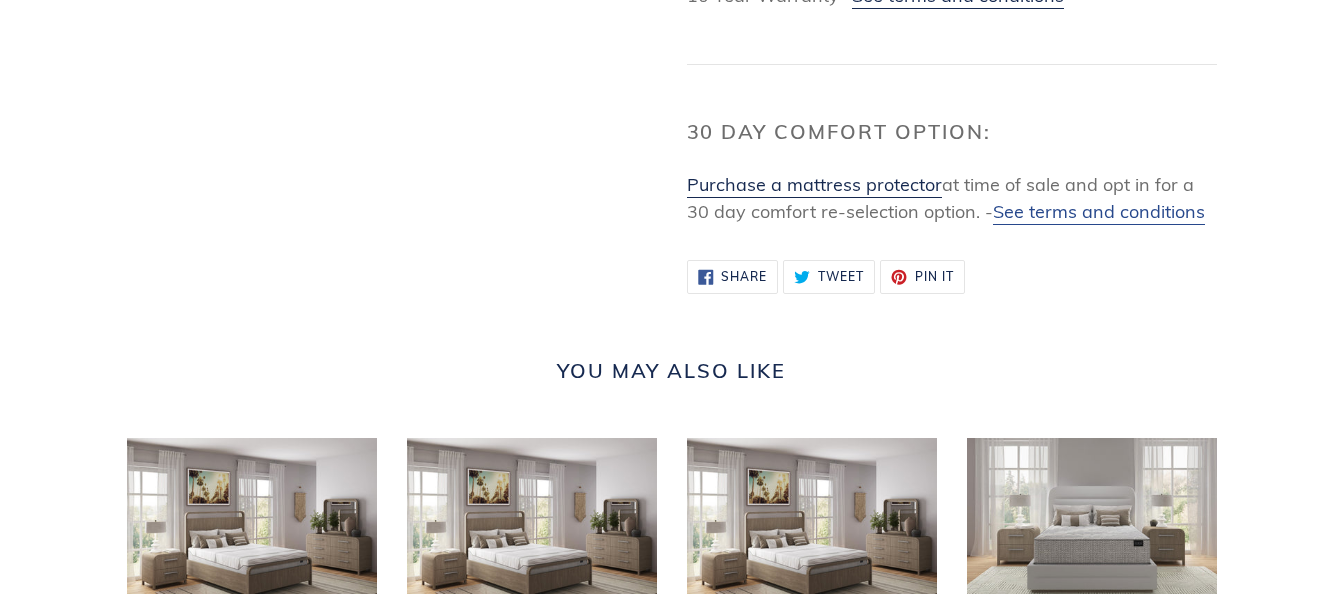 click on "See terms and conditions" at bounding box center (1099, 212) 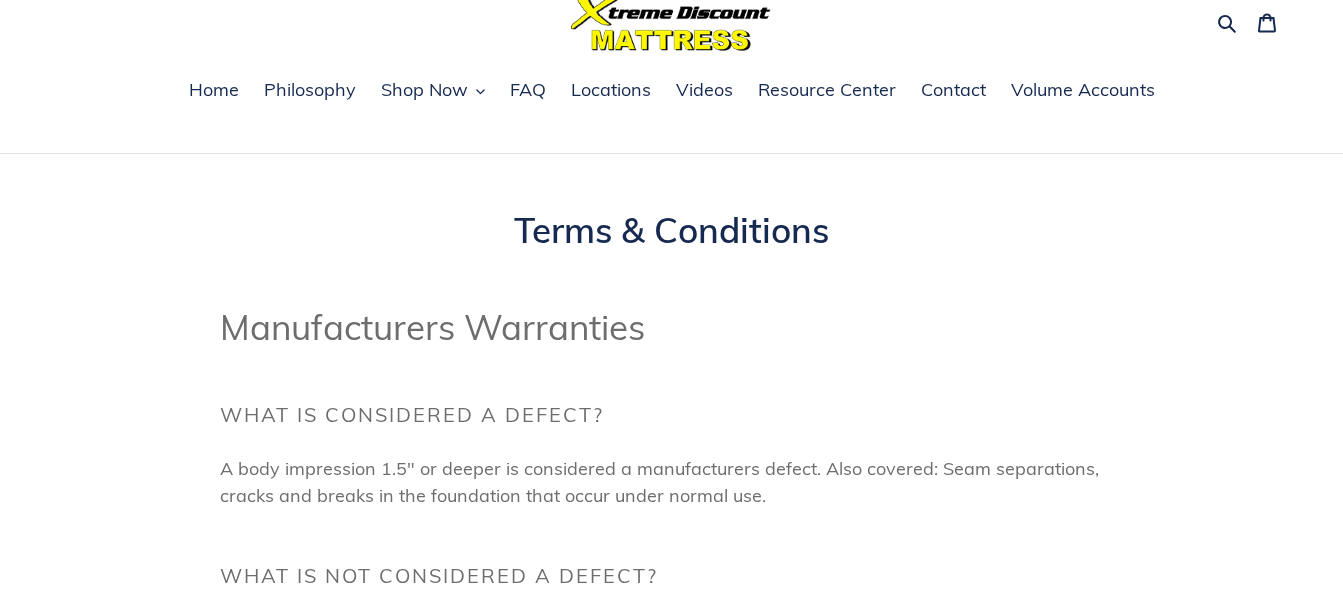 scroll, scrollTop: 0, scrollLeft: 0, axis: both 